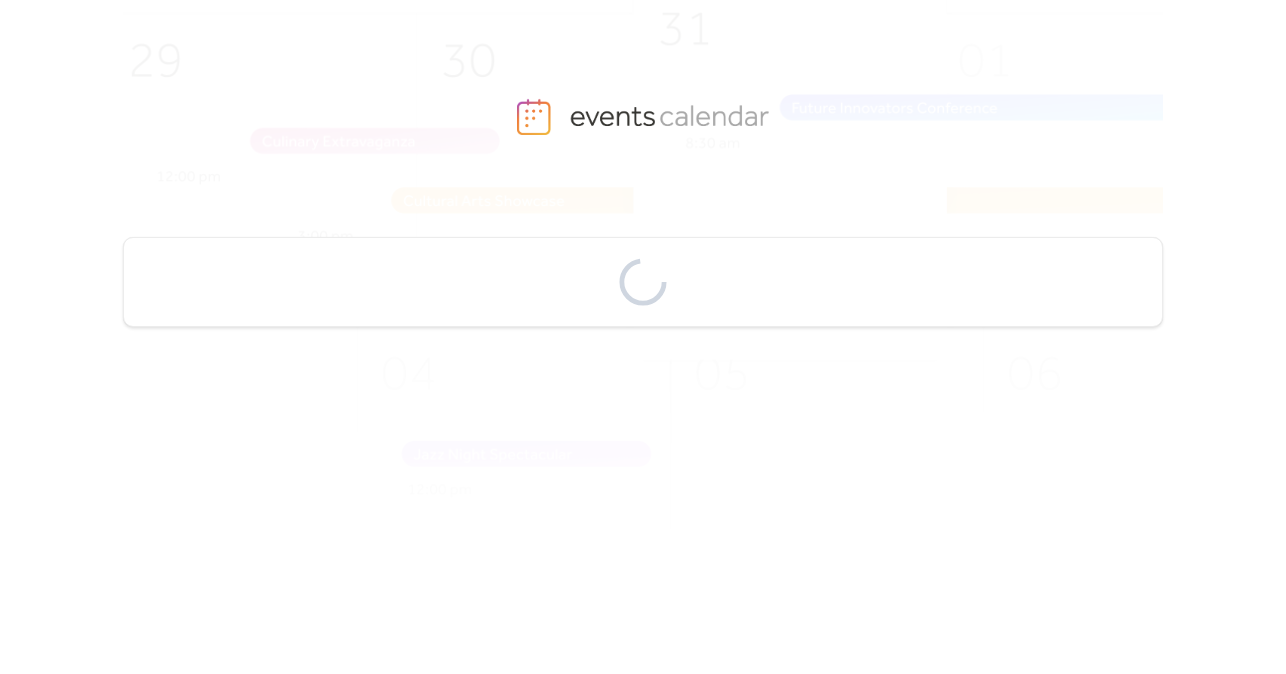 scroll, scrollTop: 0, scrollLeft: 0, axis: both 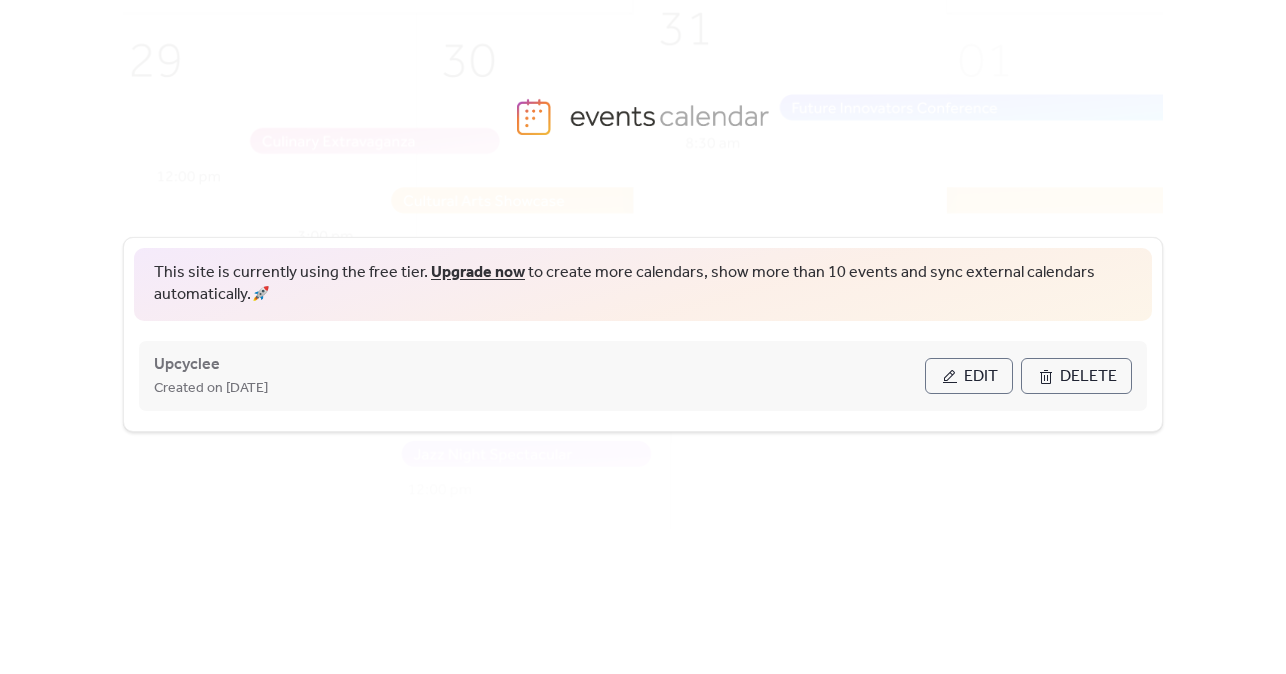click on "Edit" at bounding box center [969, 376] 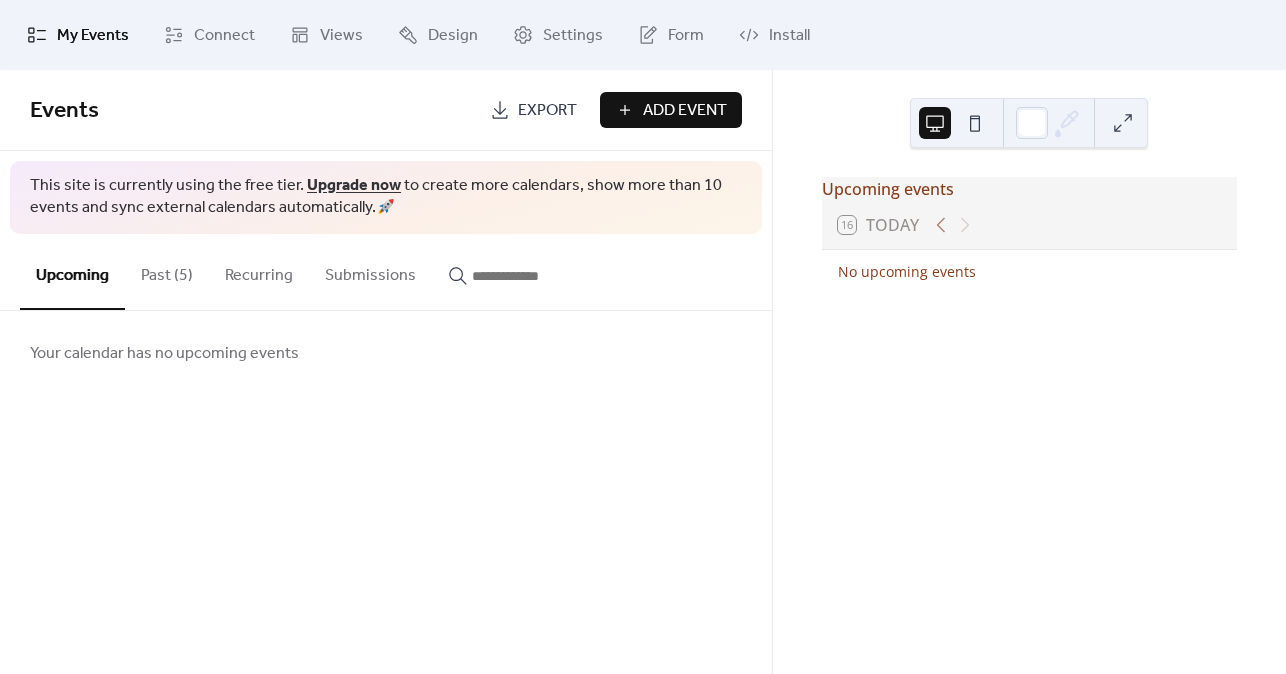 click on "Past (5)" at bounding box center [167, 271] 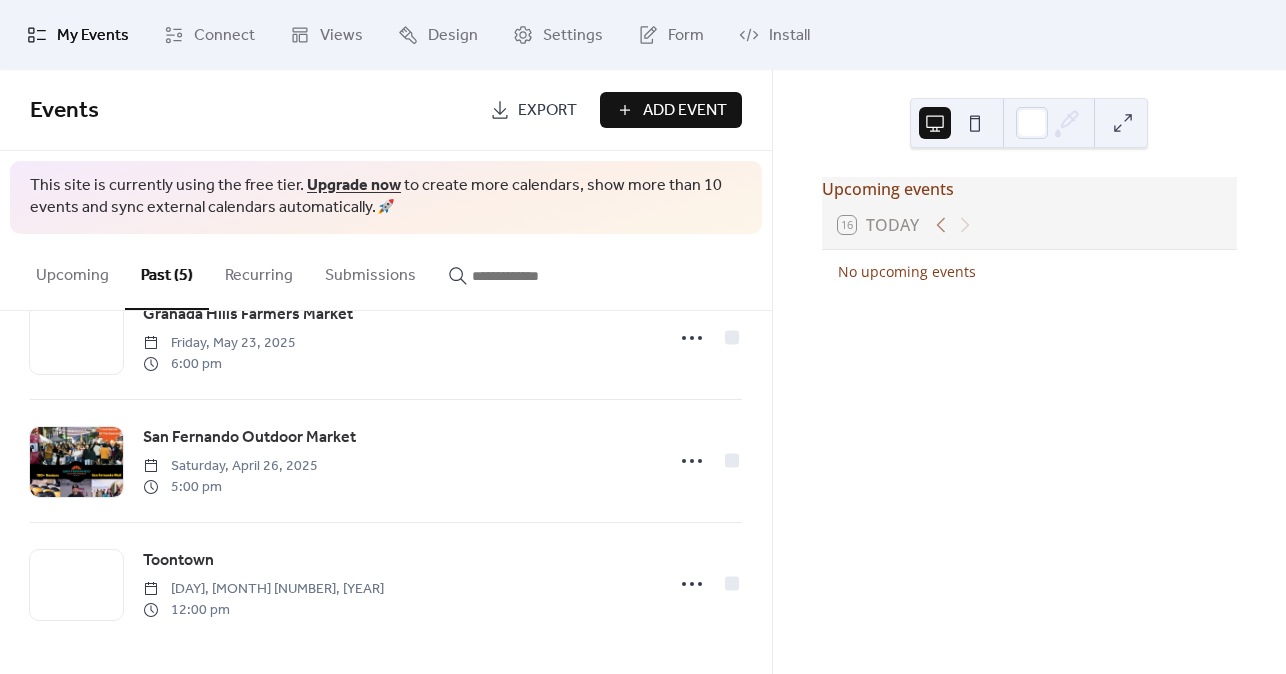 scroll, scrollTop: 0, scrollLeft: 0, axis: both 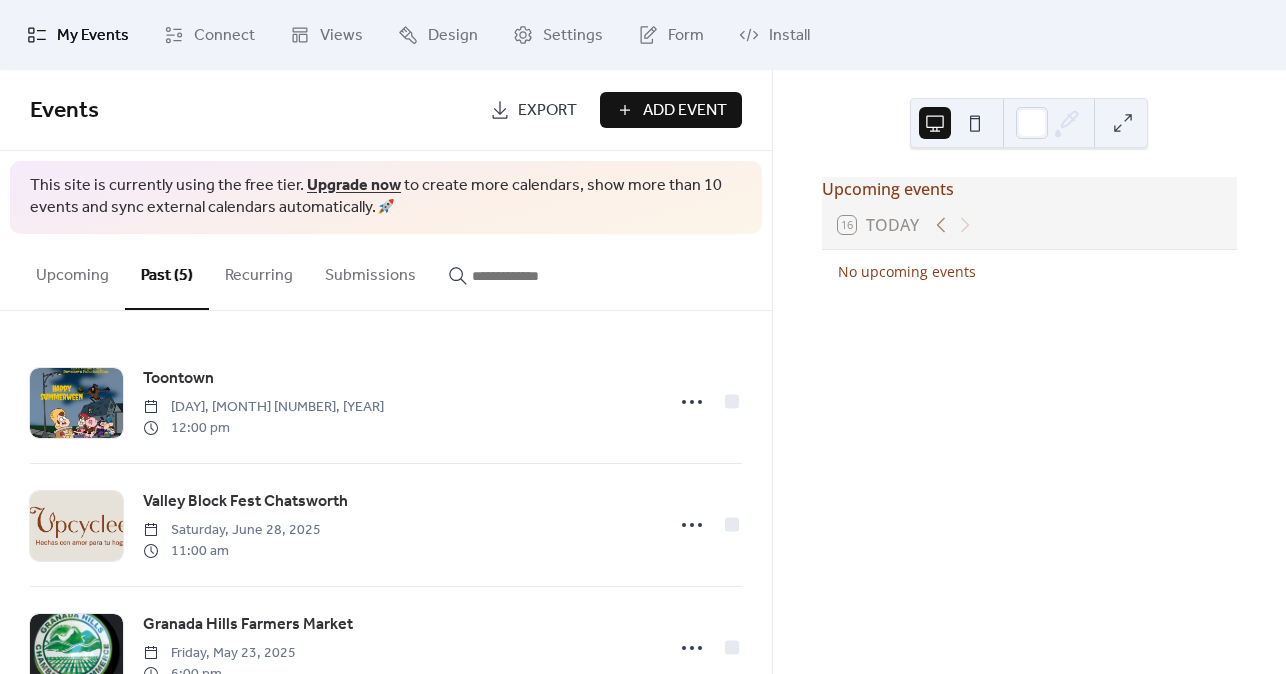 click on "Upcoming" at bounding box center (72, 271) 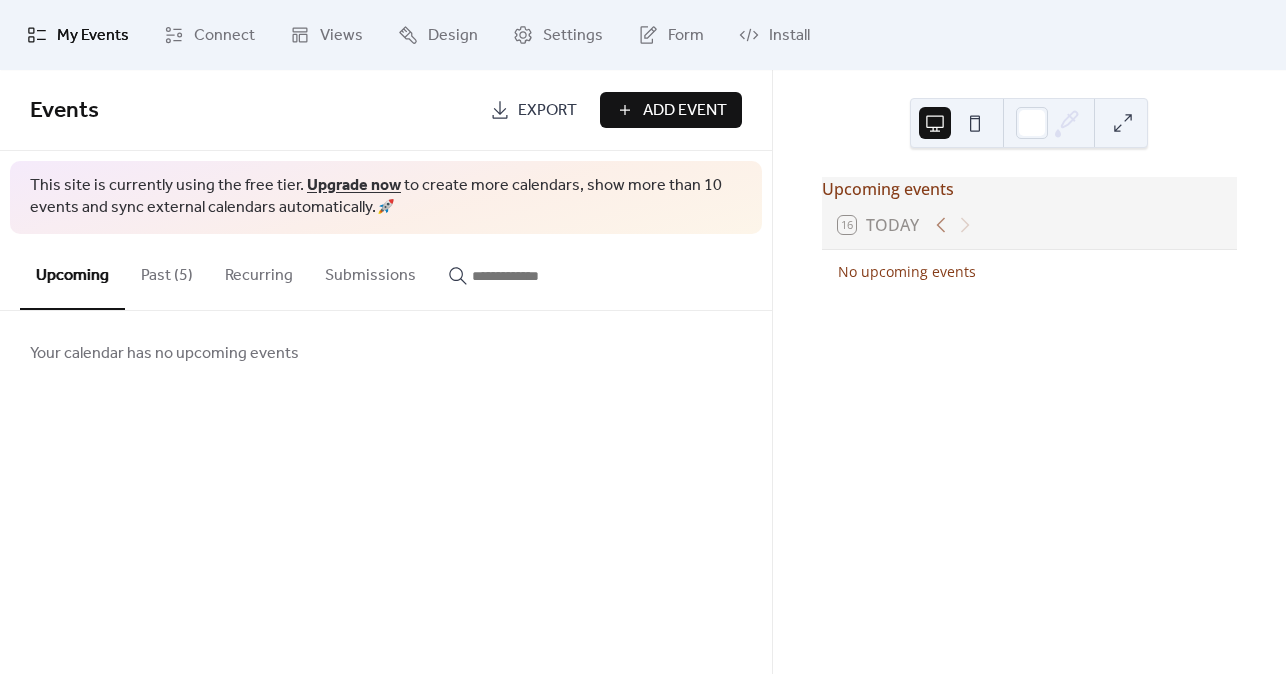 click on "Add Event" at bounding box center [685, 111] 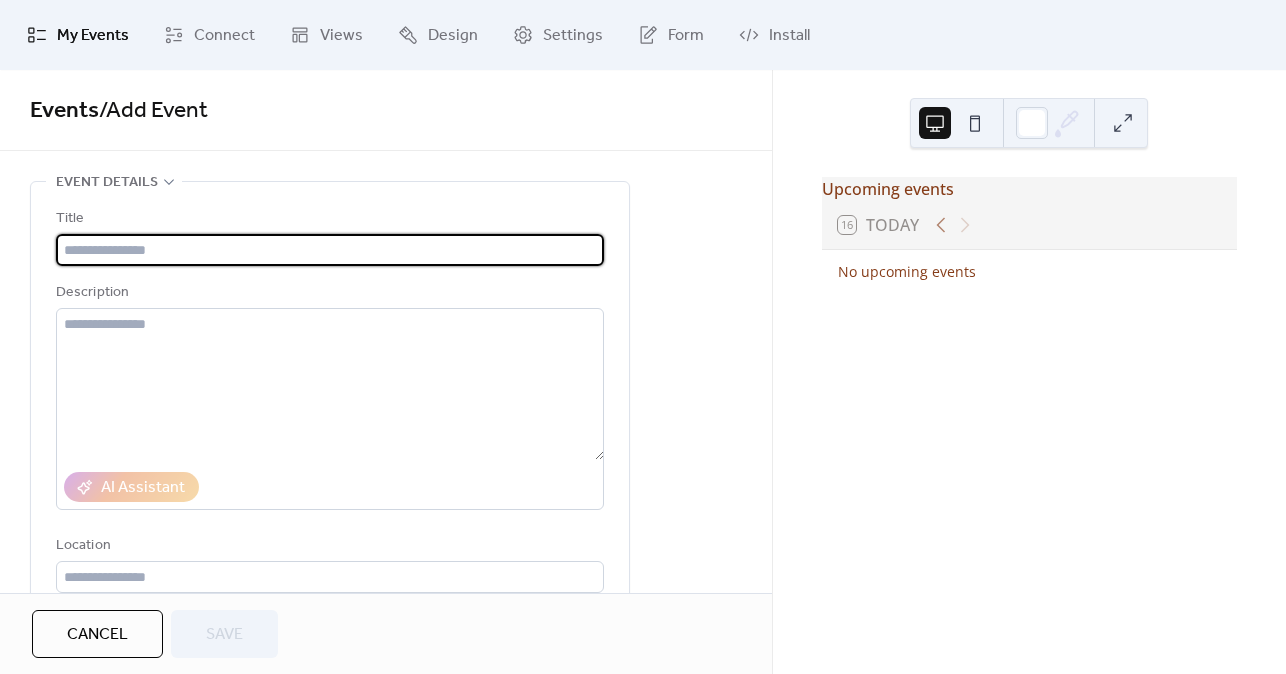 click at bounding box center (330, 250) 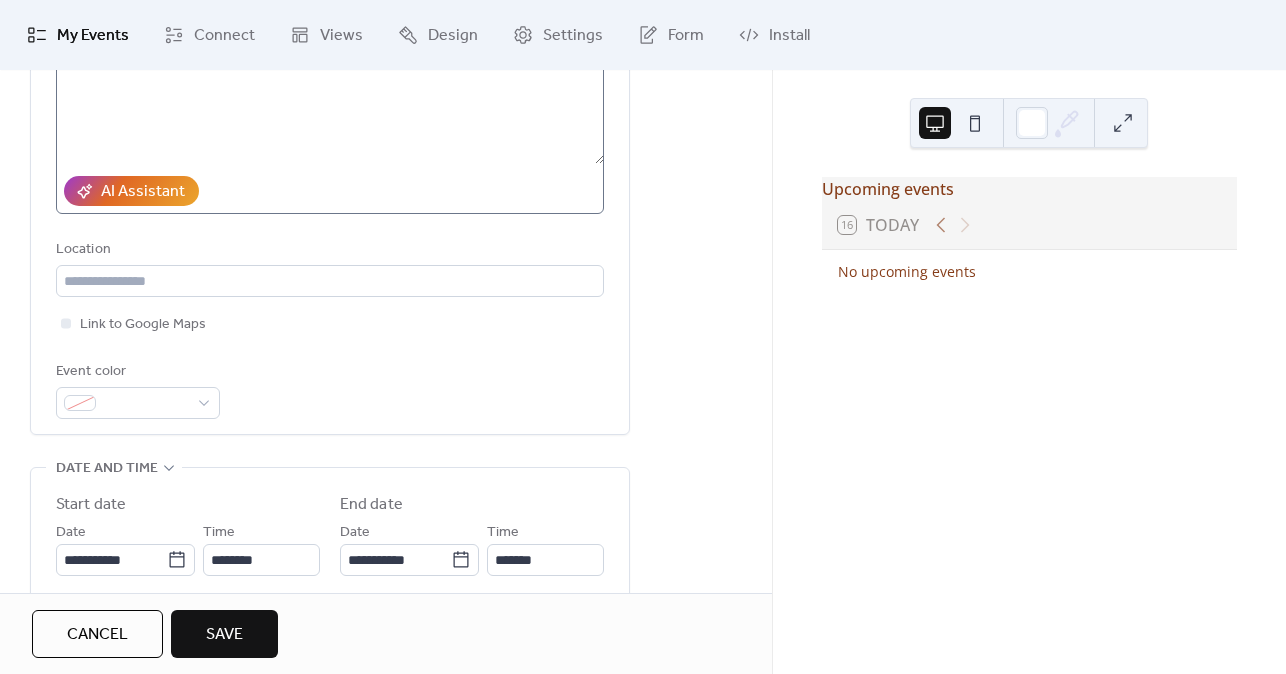 scroll, scrollTop: 300, scrollLeft: 0, axis: vertical 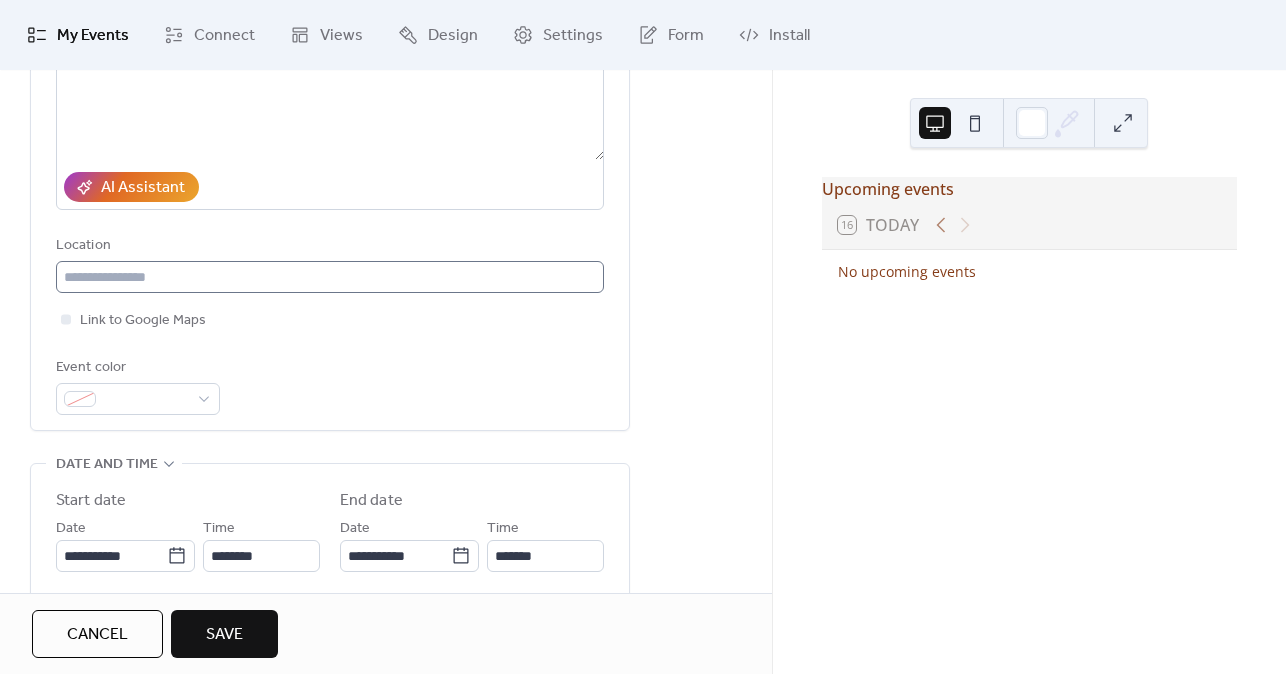 type on "**********" 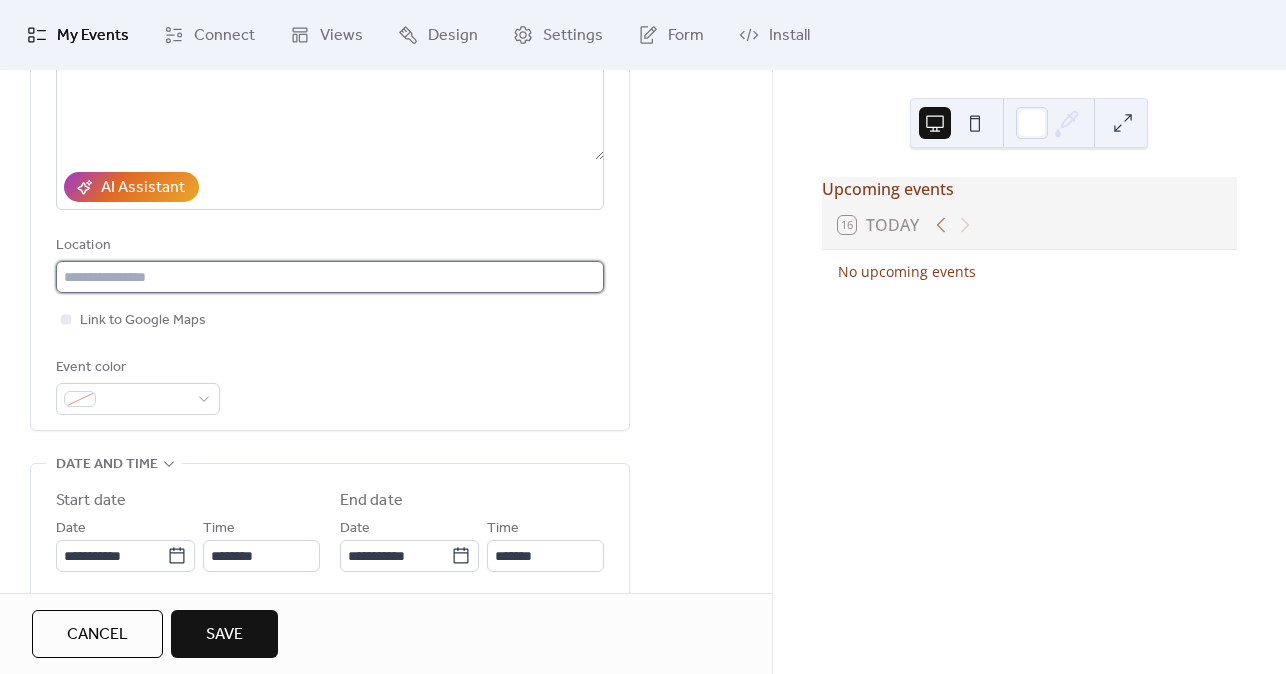 click at bounding box center [330, 277] 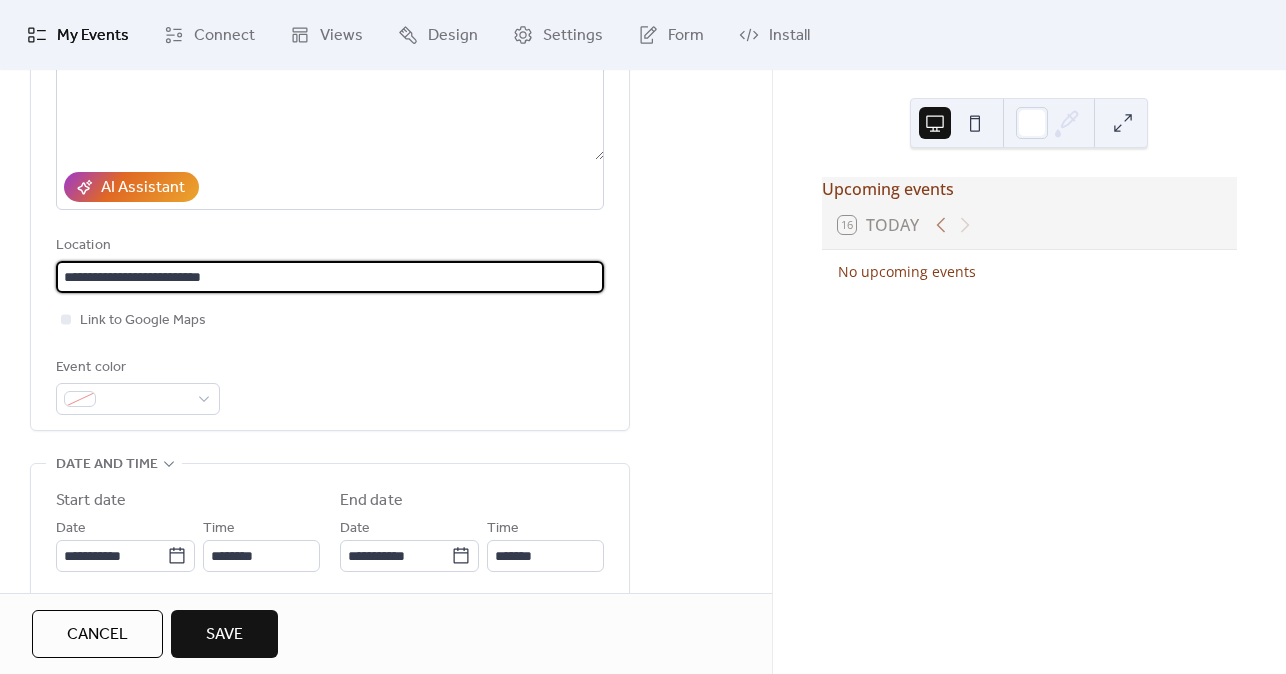 type on "**********" 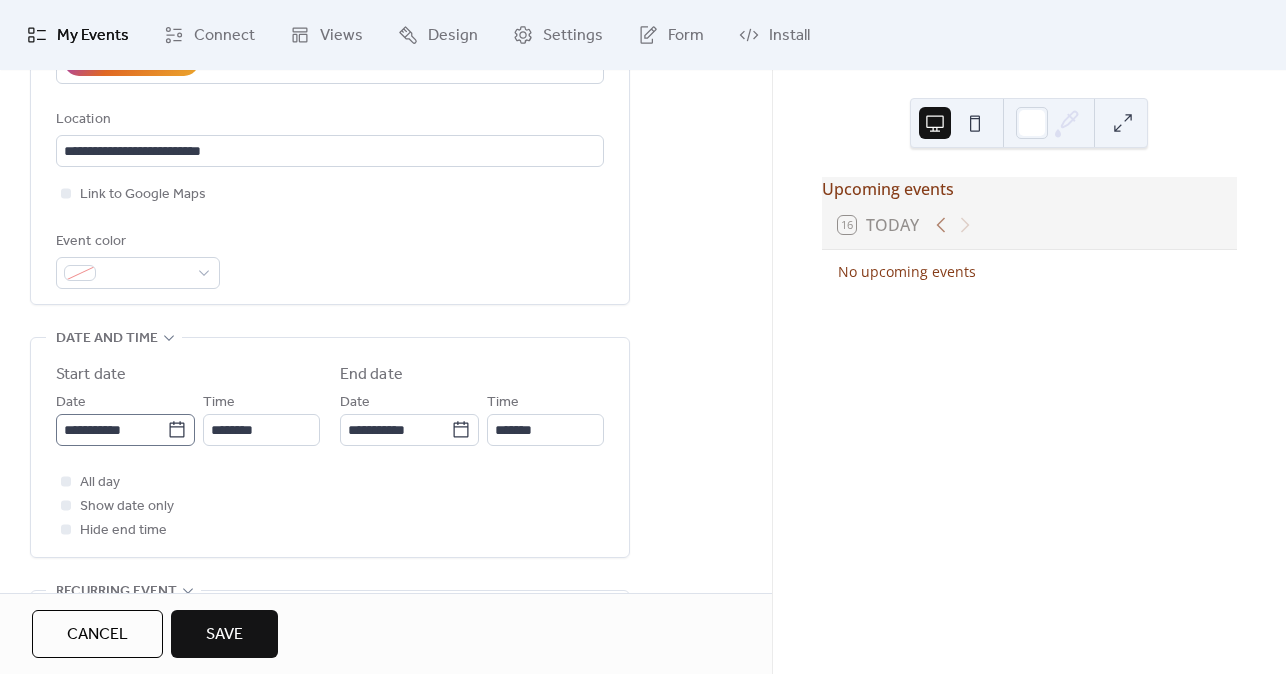 scroll, scrollTop: 500, scrollLeft: 0, axis: vertical 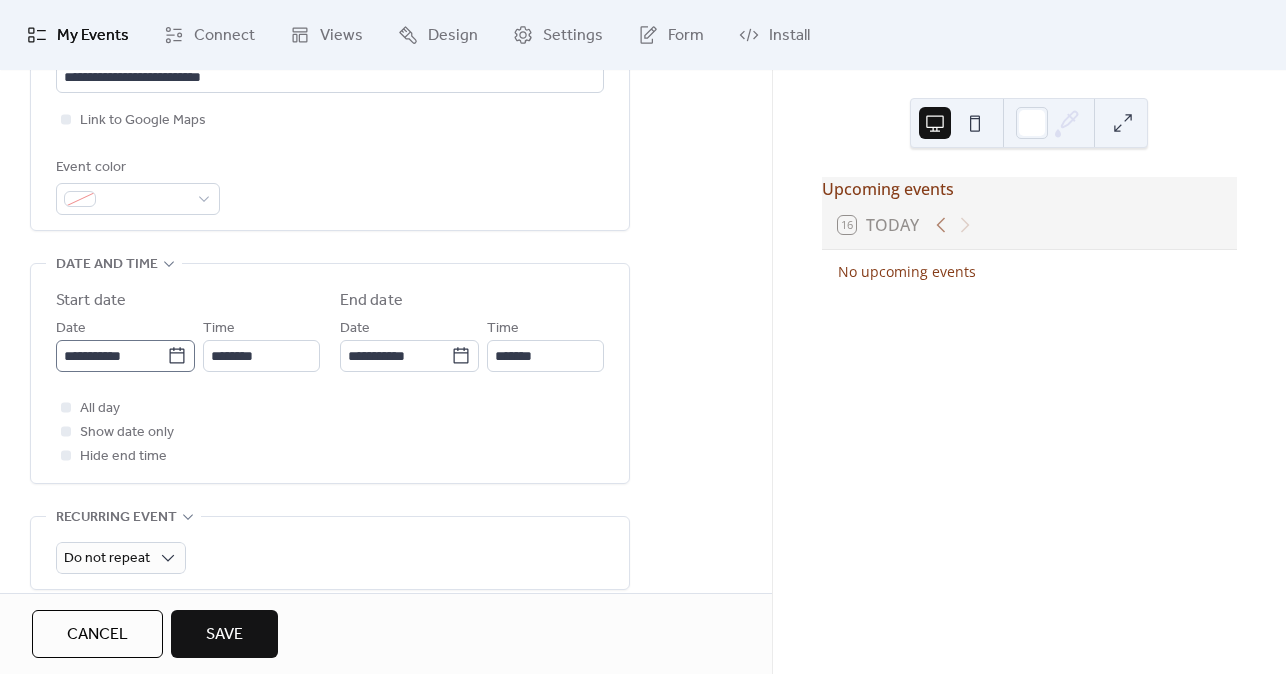 click 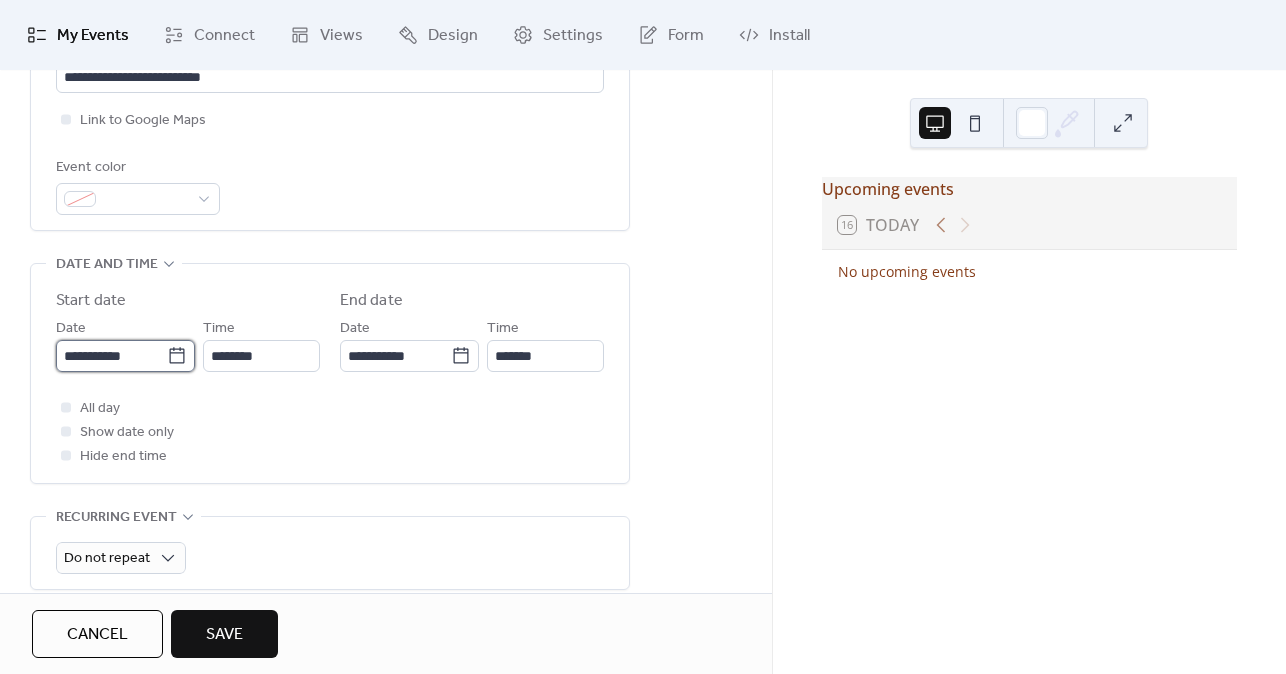click on "**********" at bounding box center [111, 356] 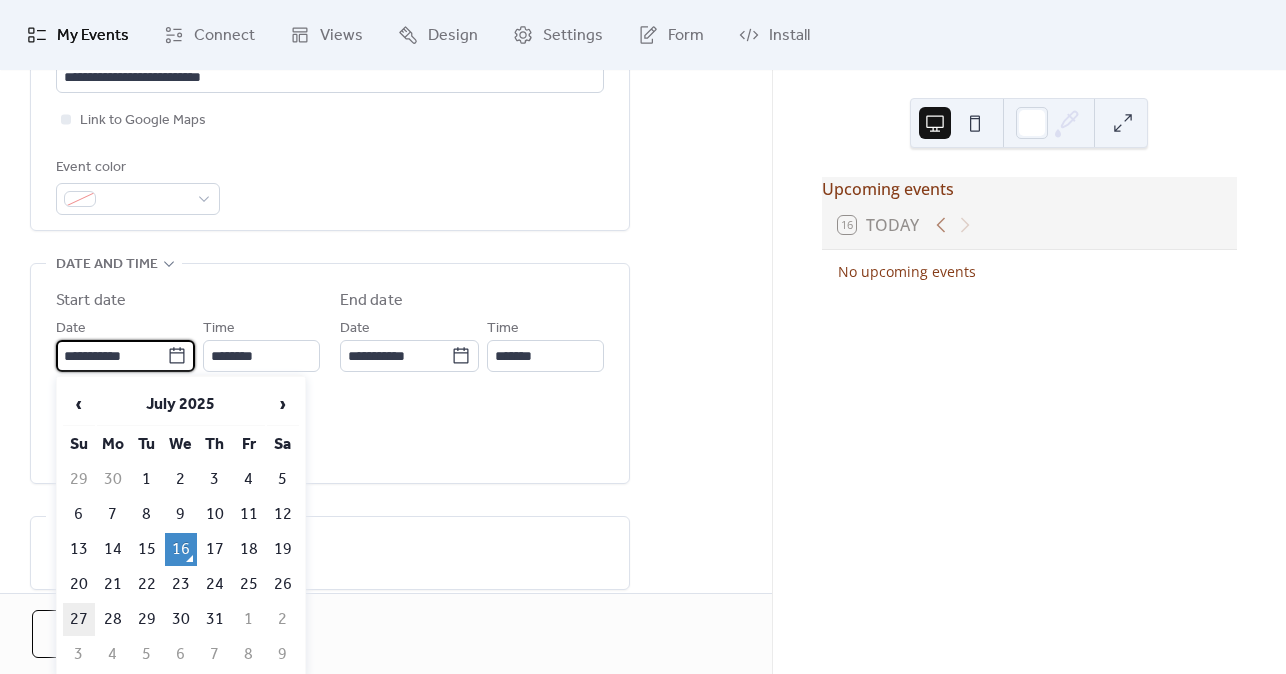click on "27" at bounding box center (79, 619) 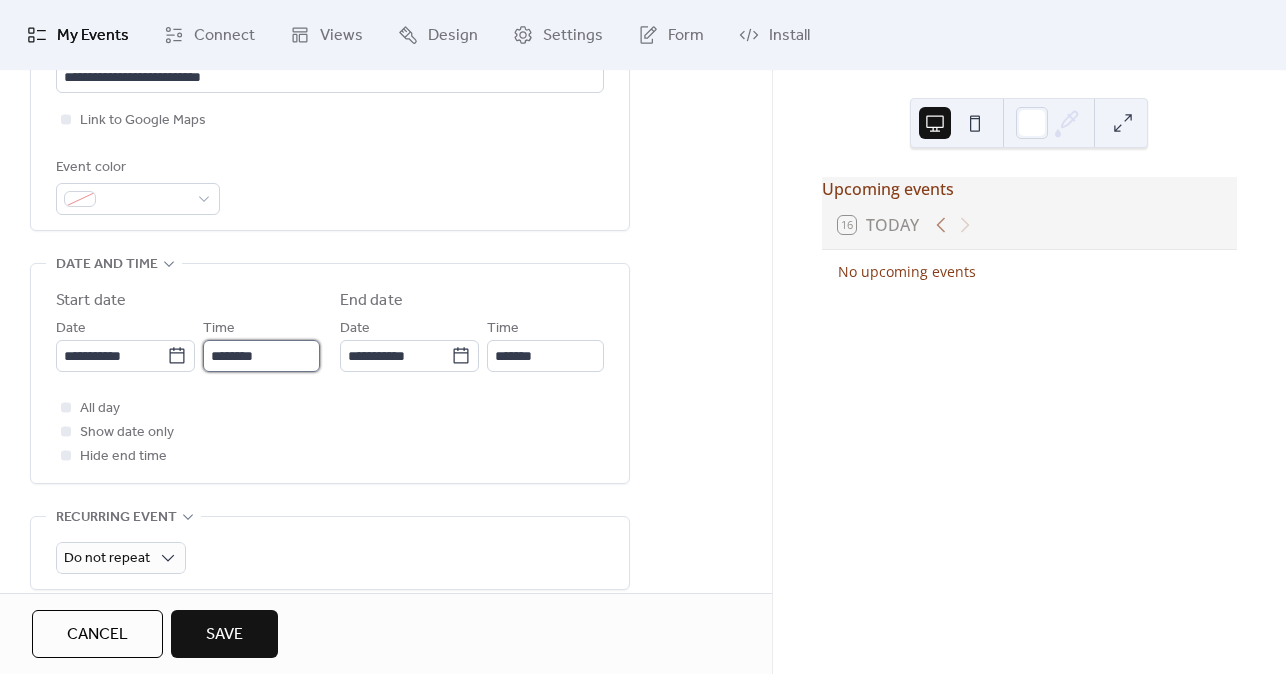click on "********" at bounding box center (261, 356) 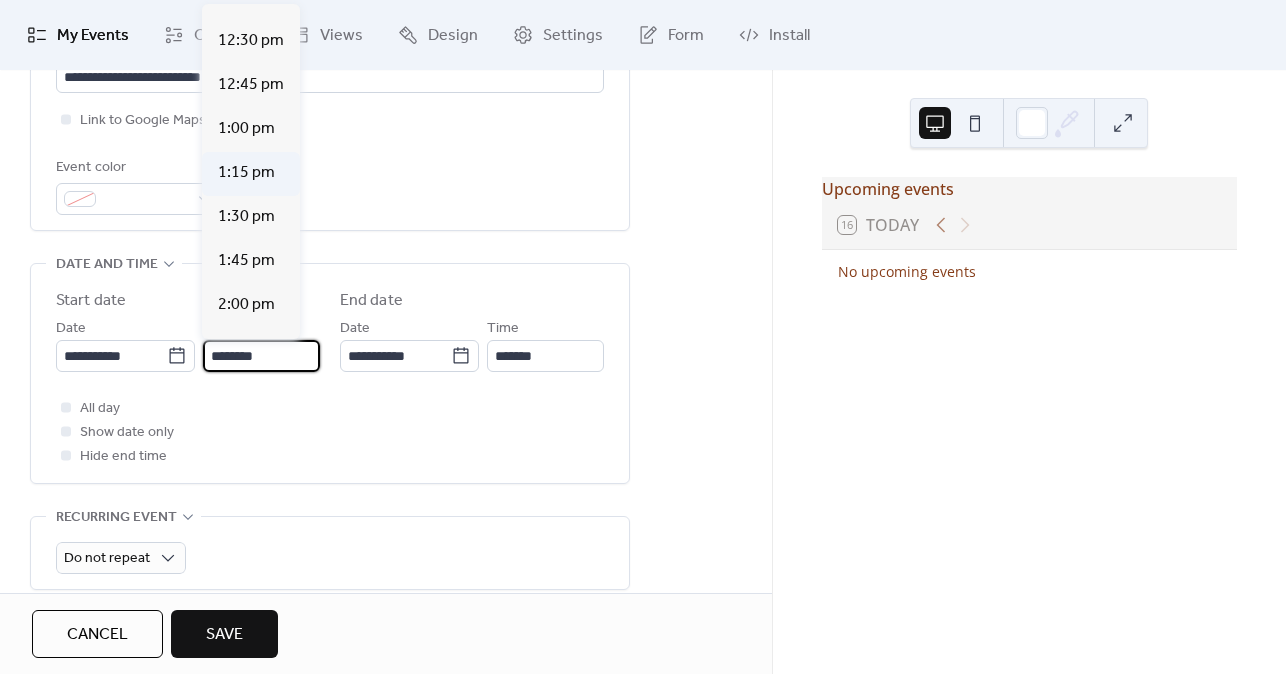 scroll, scrollTop: 2312, scrollLeft: 0, axis: vertical 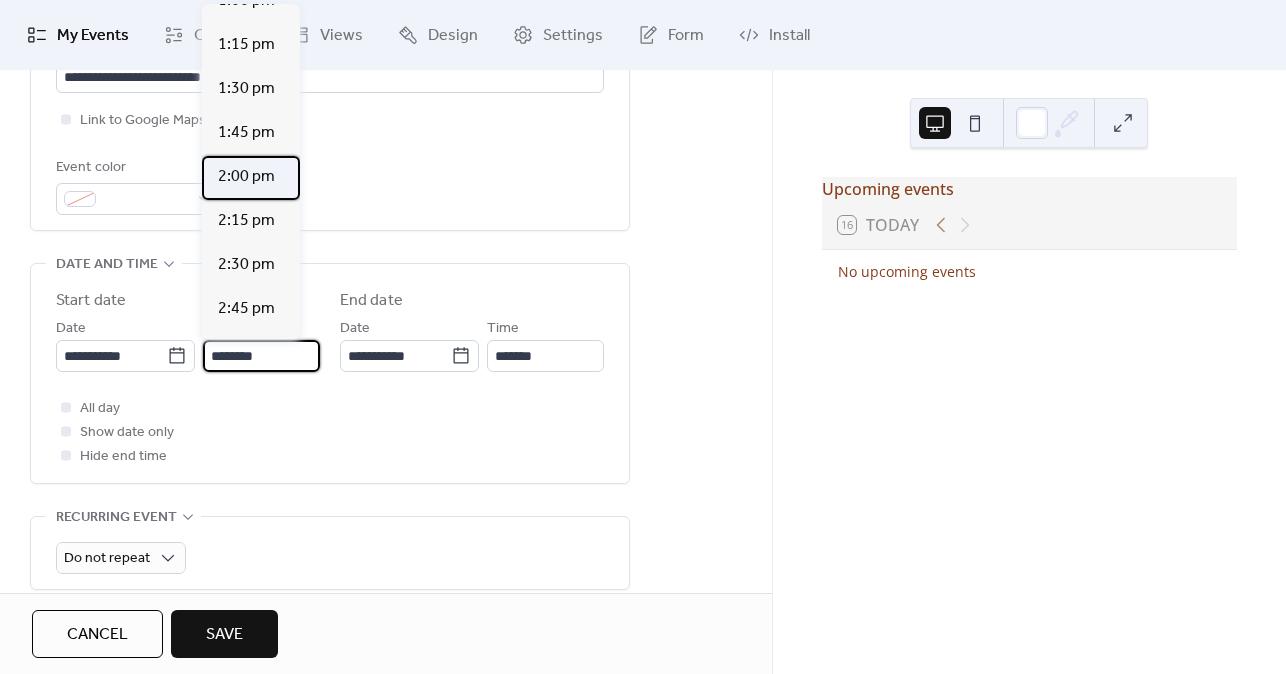 click on "2:00 pm" at bounding box center (251, 178) 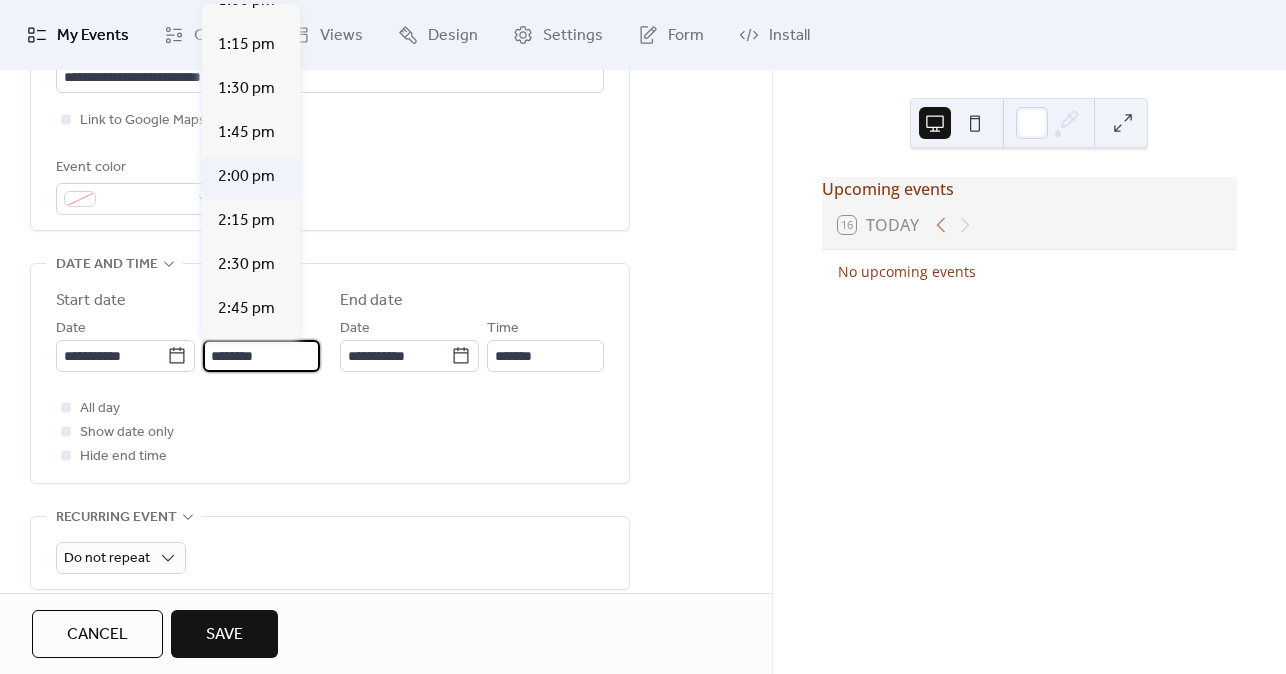 type on "*******" 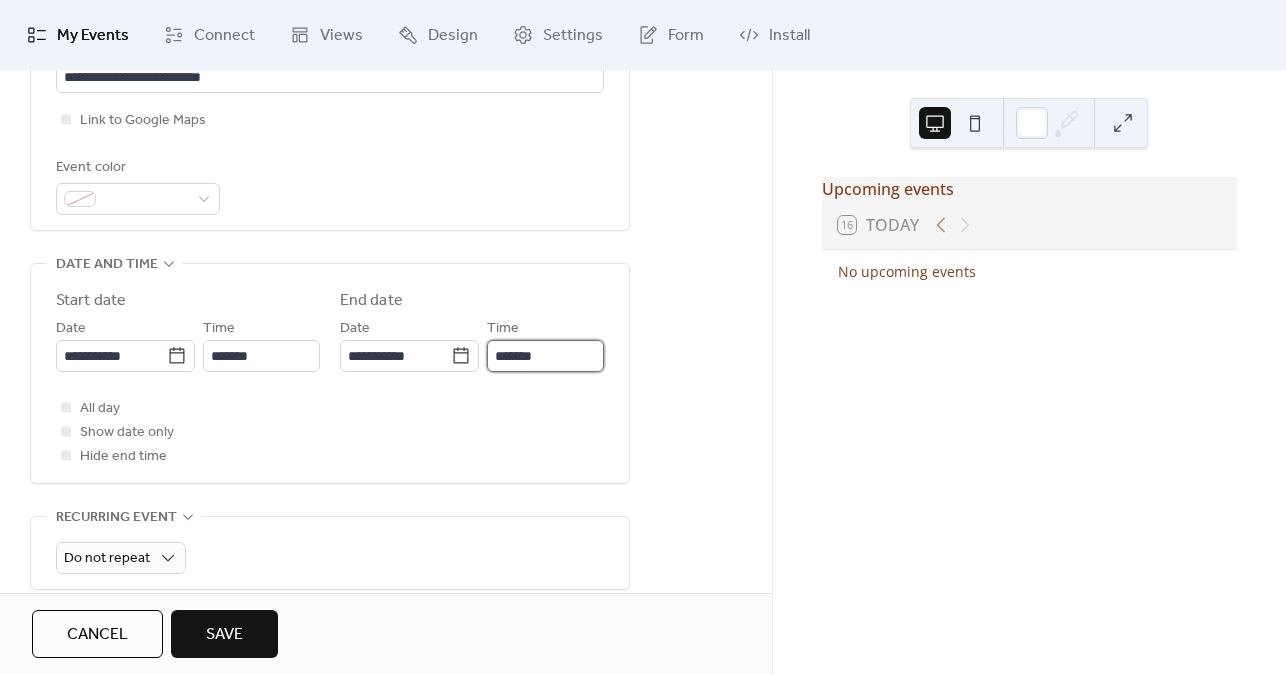 click on "*******" at bounding box center (545, 356) 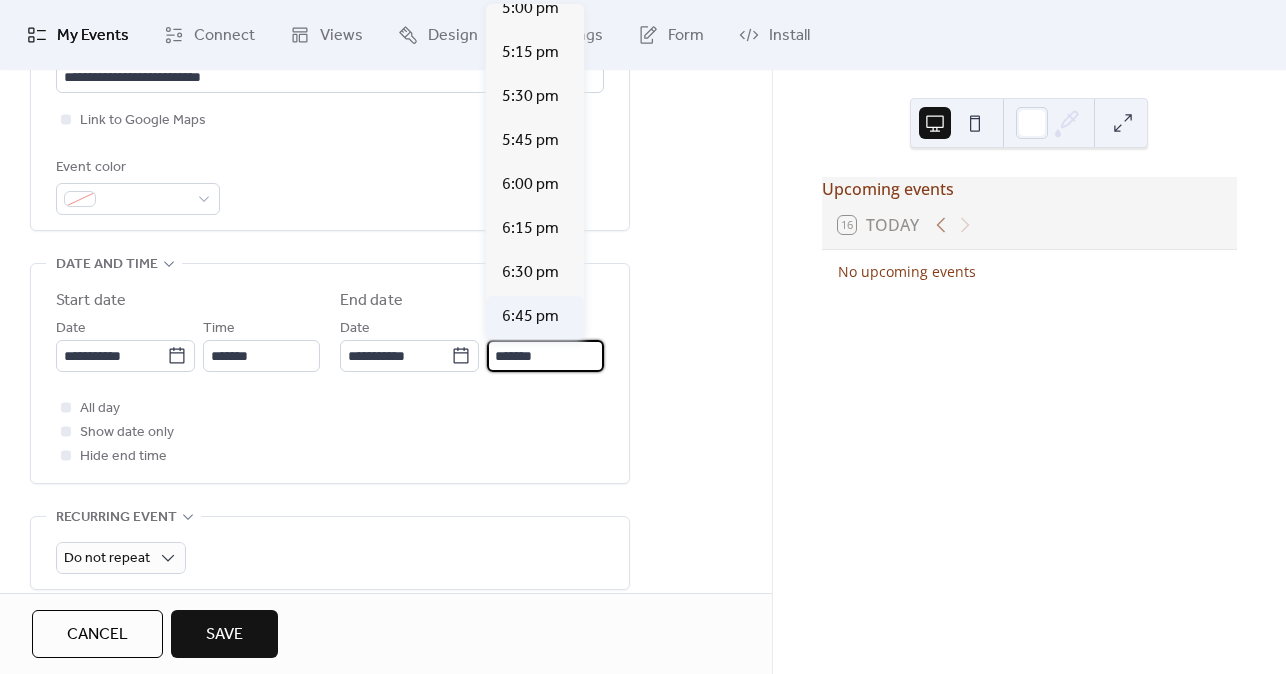 scroll, scrollTop: 700, scrollLeft: 0, axis: vertical 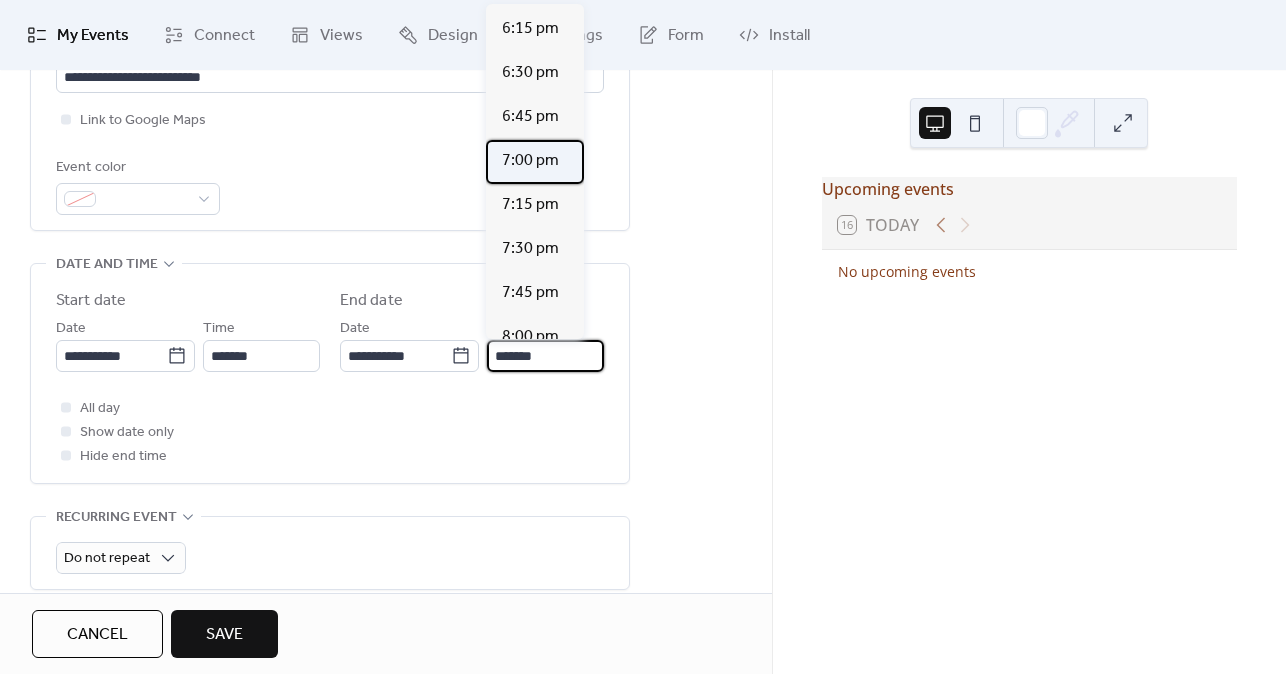 click on "7:00 pm" at bounding box center (530, 161) 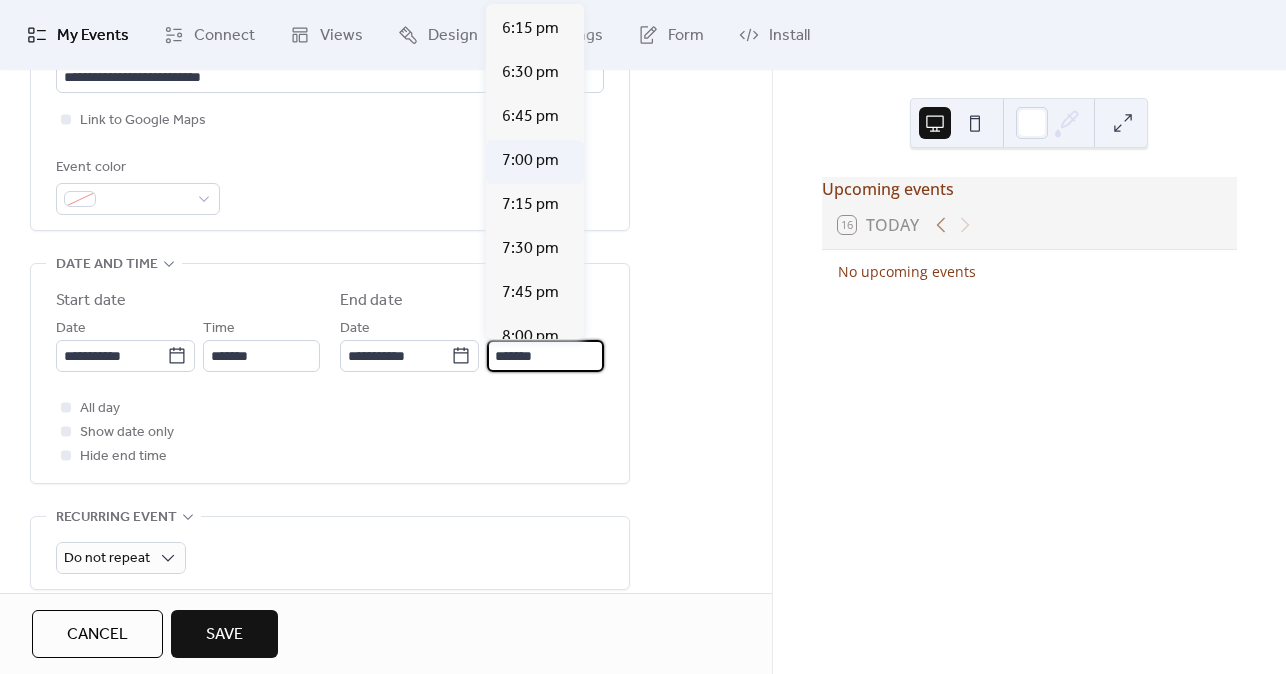 type on "*******" 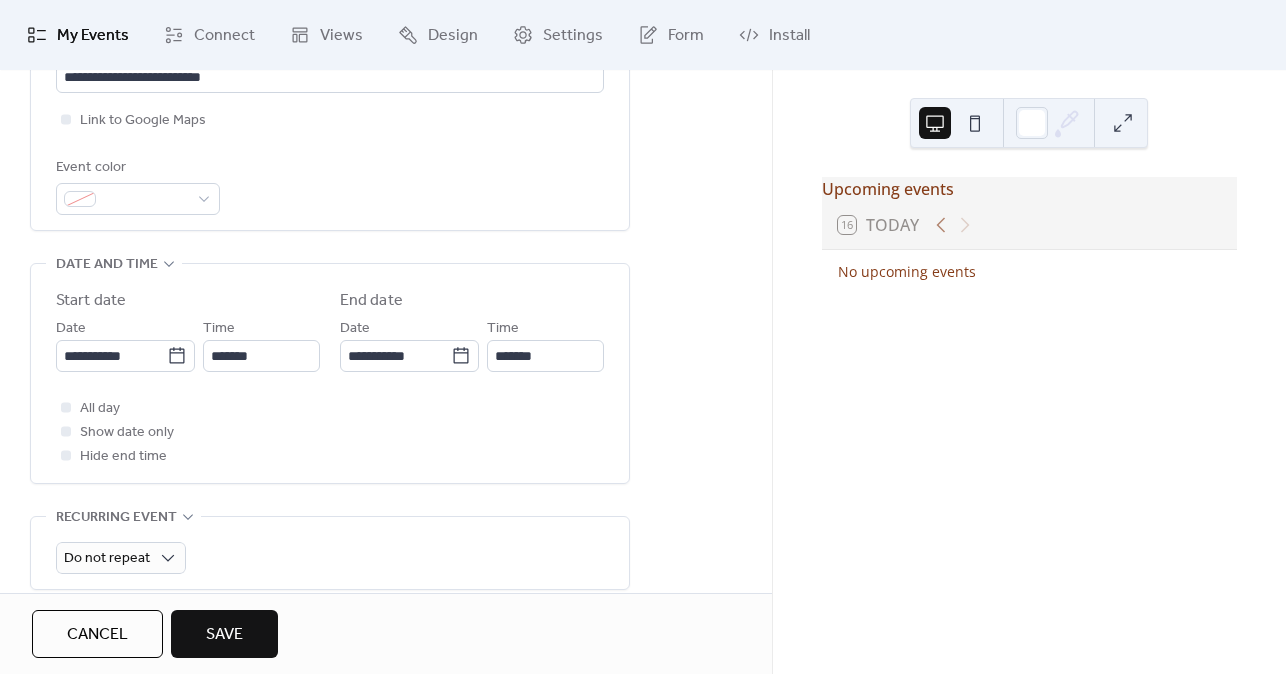 click on "All day Show date only Hide end time" at bounding box center [330, 432] 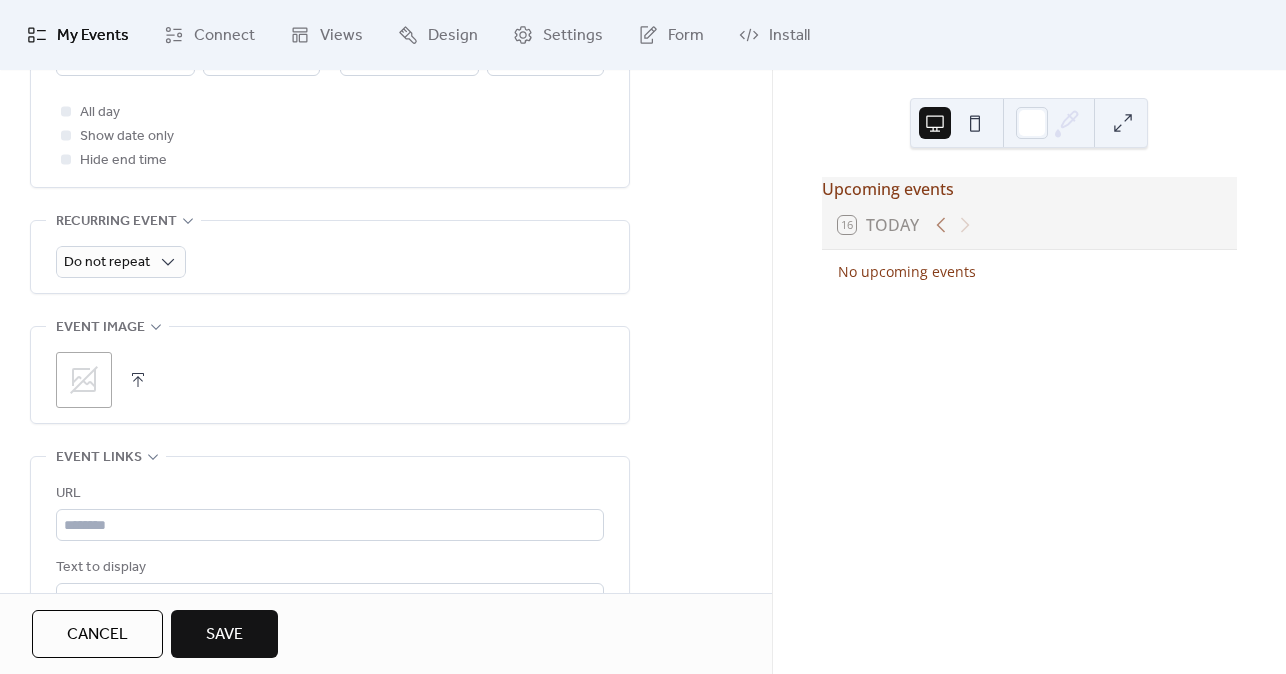 scroll, scrollTop: 800, scrollLeft: 0, axis: vertical 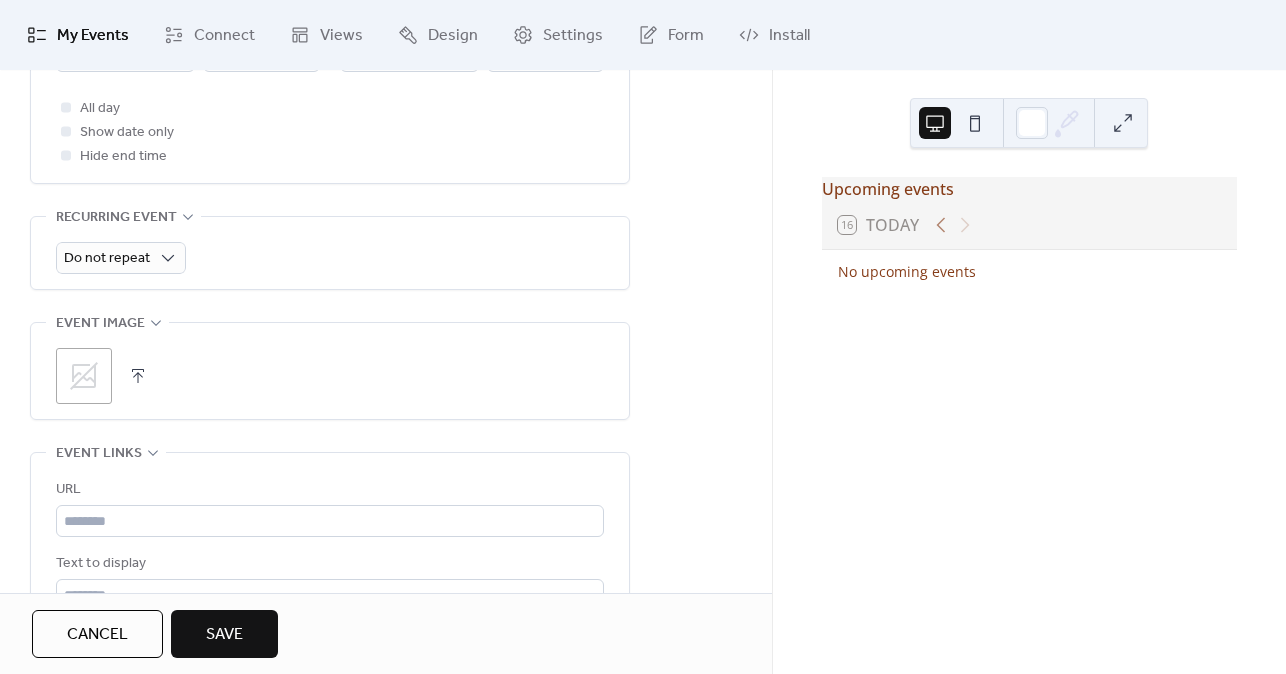 click on ";" at bounding box center (84, 376) 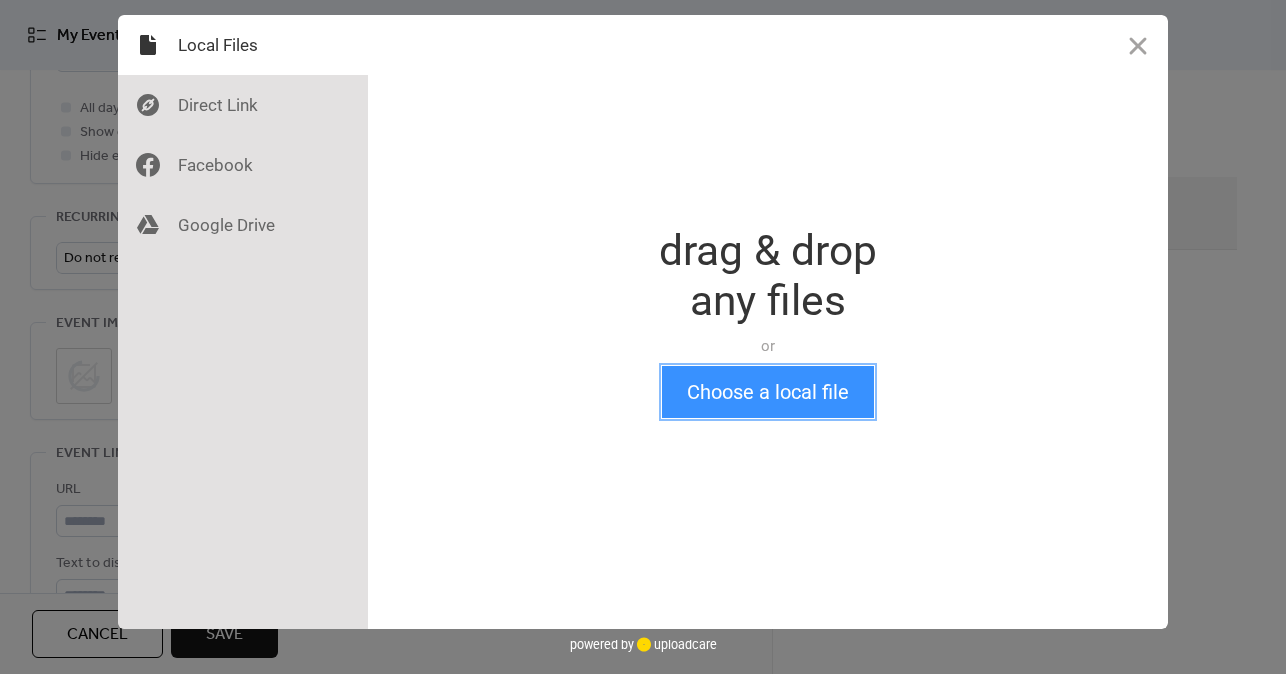 click on "Choose a local file" at bounding box center (768, 392) 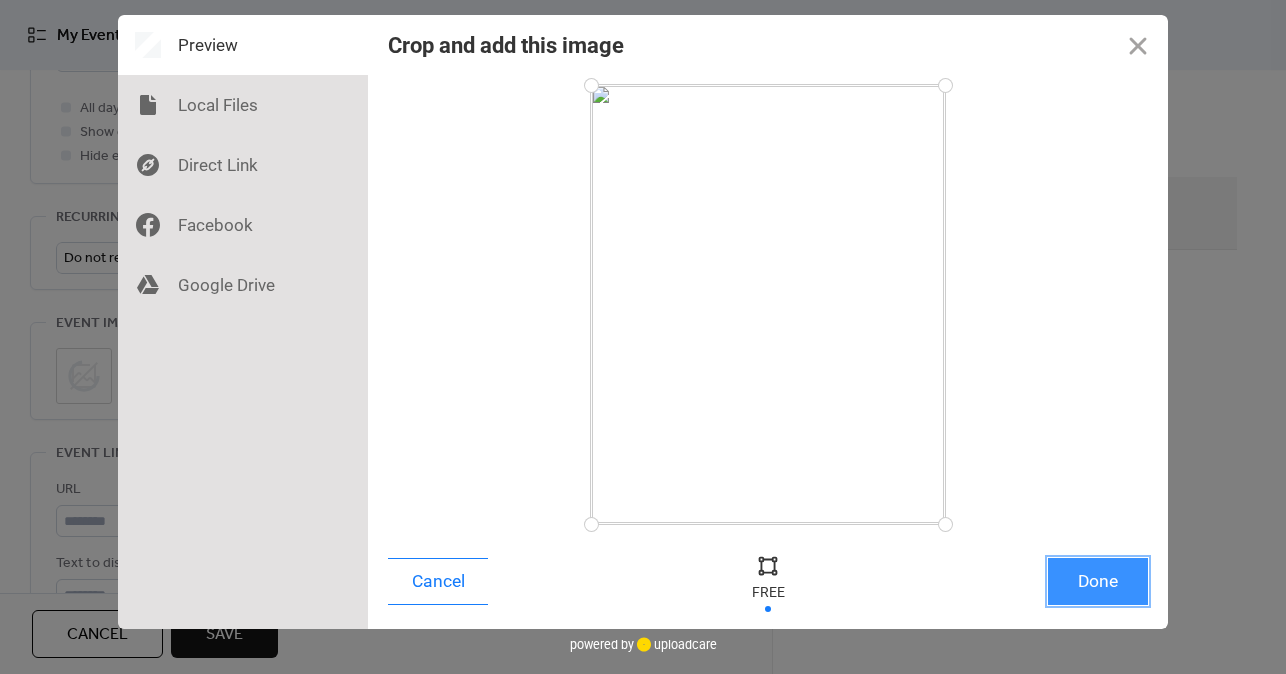 click on "Done" at bounding box center (1098, 581) 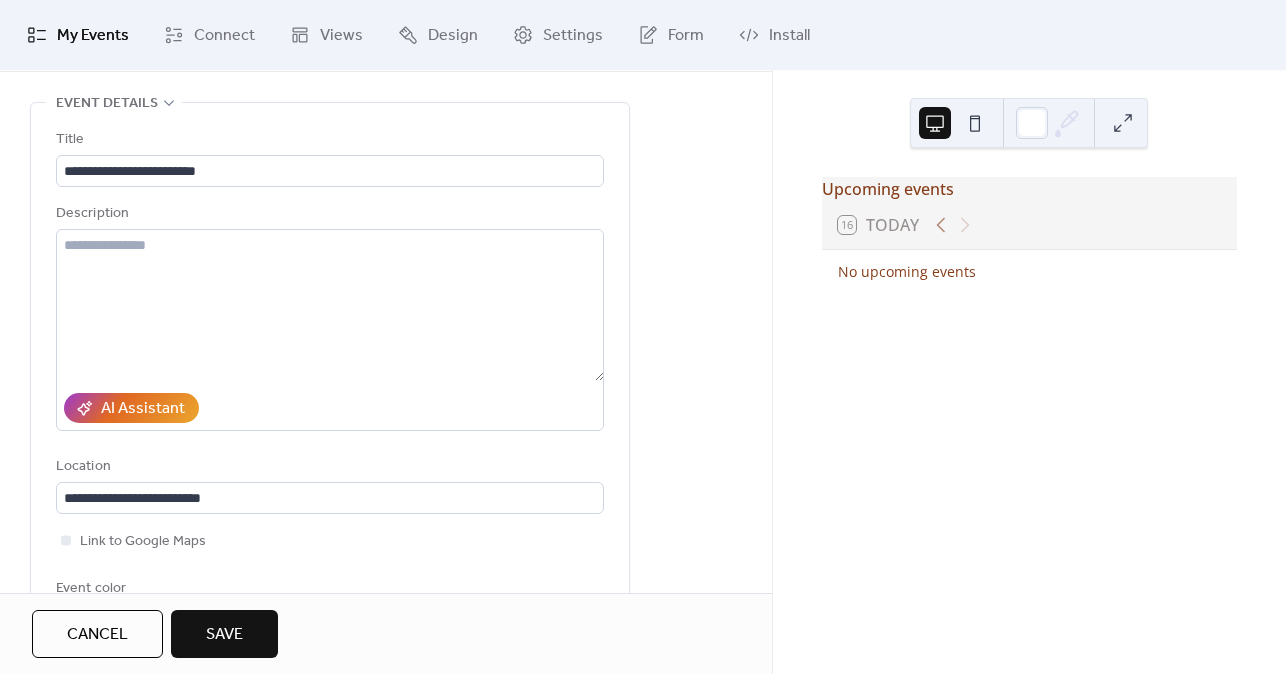 scroll, scrollTop: 0, scrollLeft: 0, axis: both 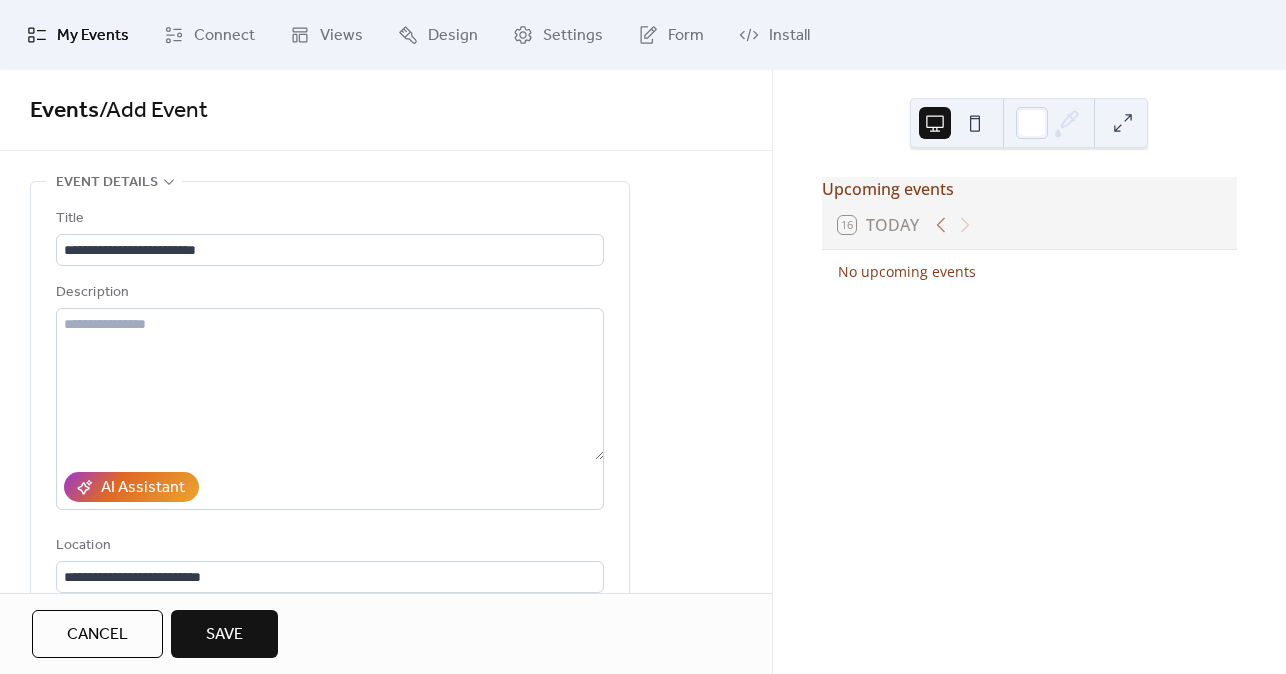 click on "Save" at bounding box center (224, 635) 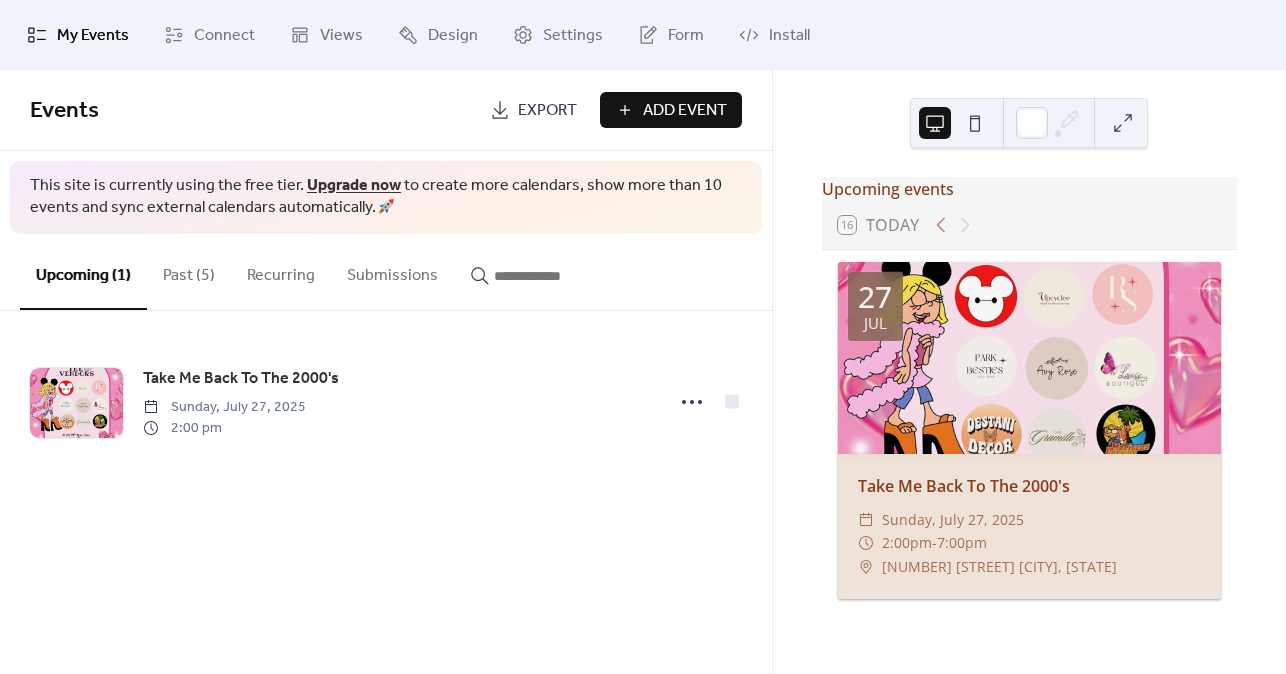 click on "Add Event" at bounding box center [685, 111] 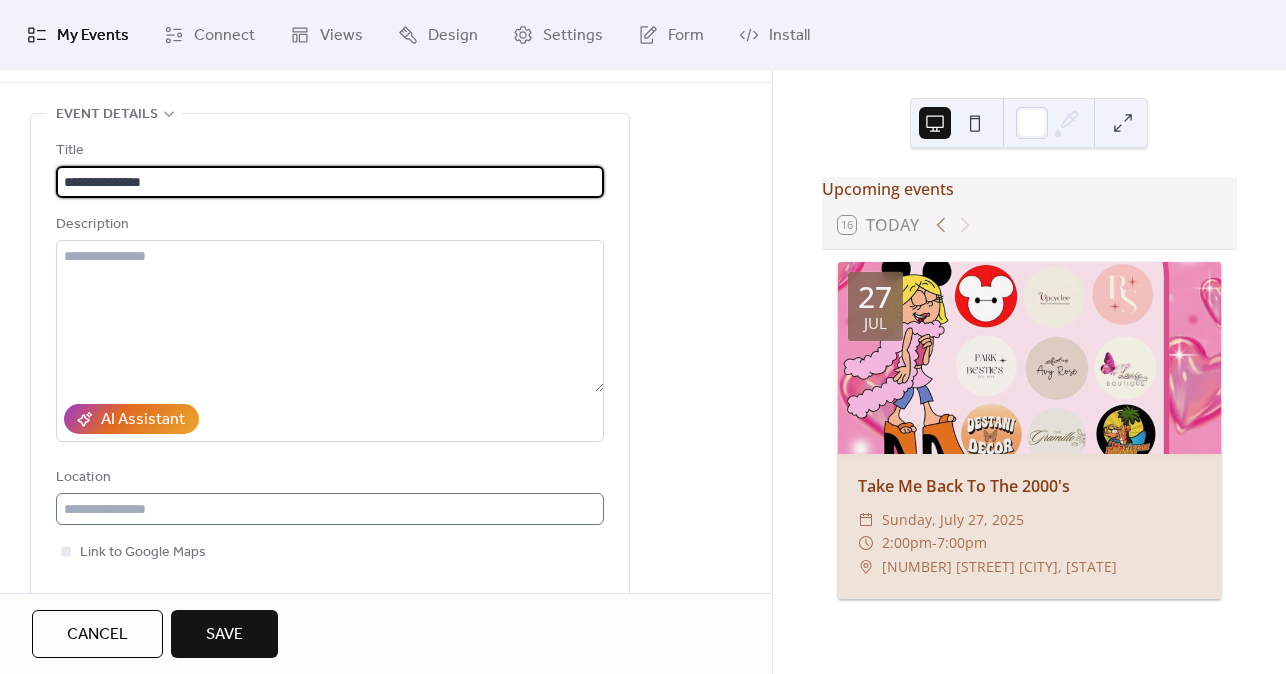 scroll, scrollTop: 200, scrollLeft: 0, axis: vertical 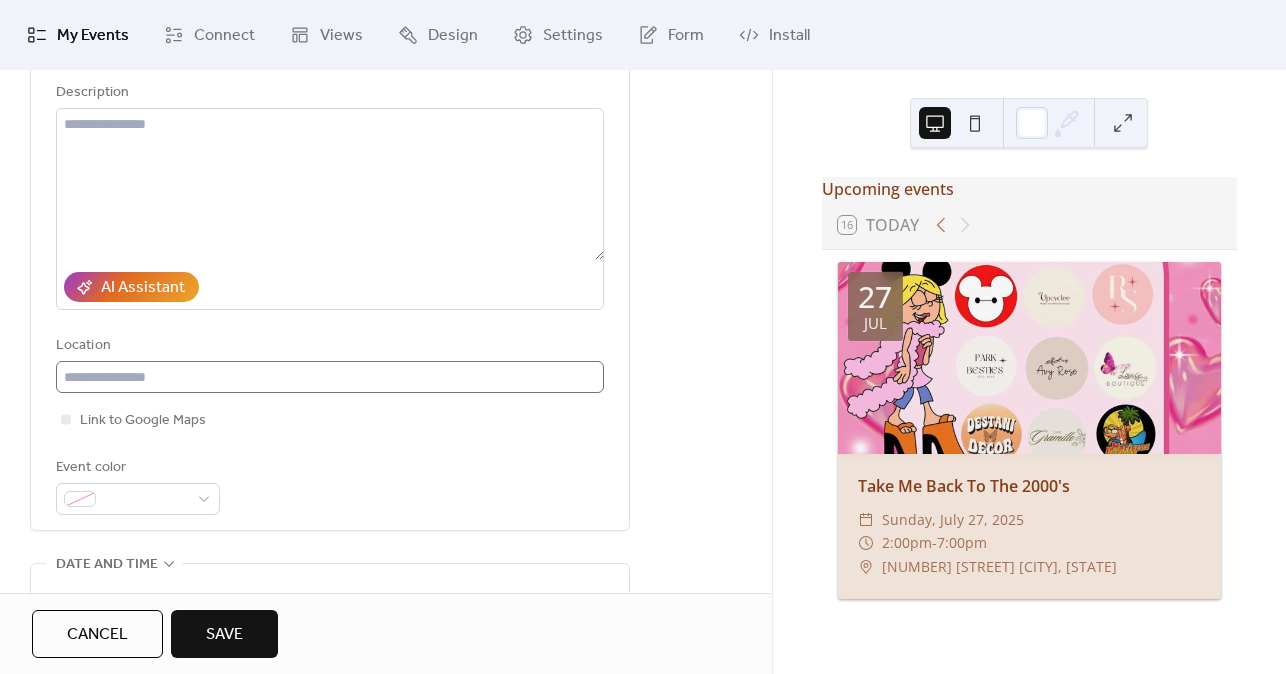 type on "**********" 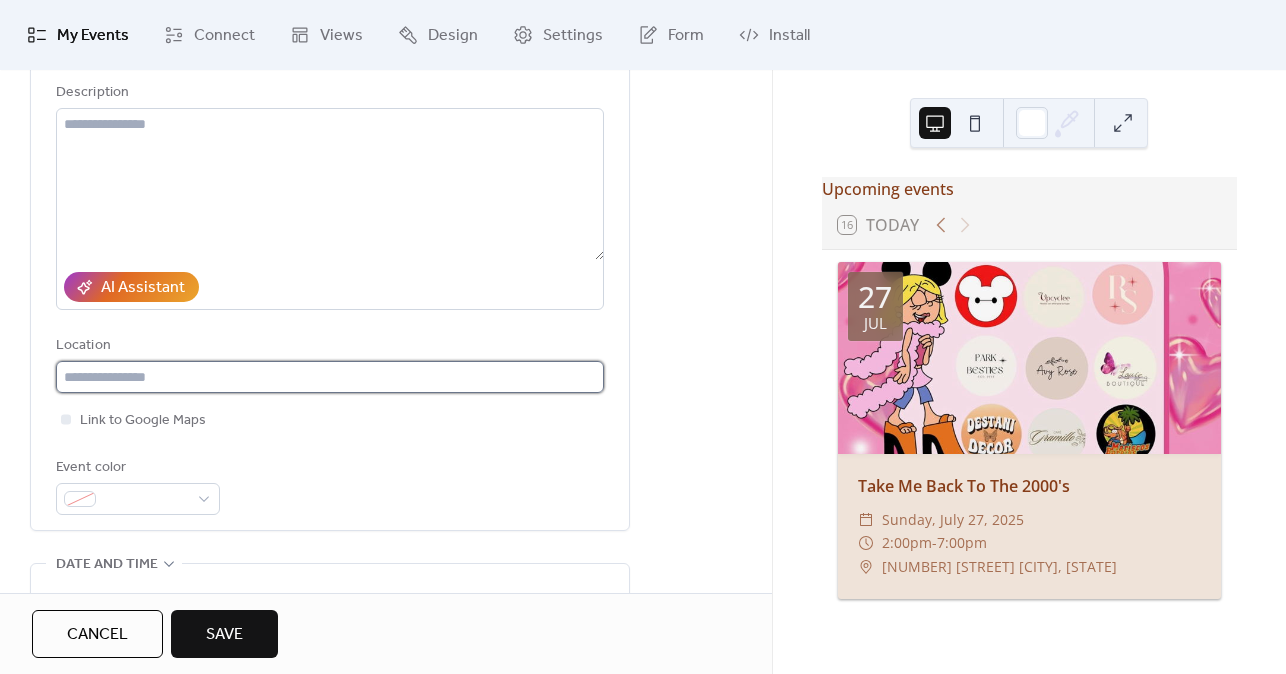 click at bounding box center (330, 377) 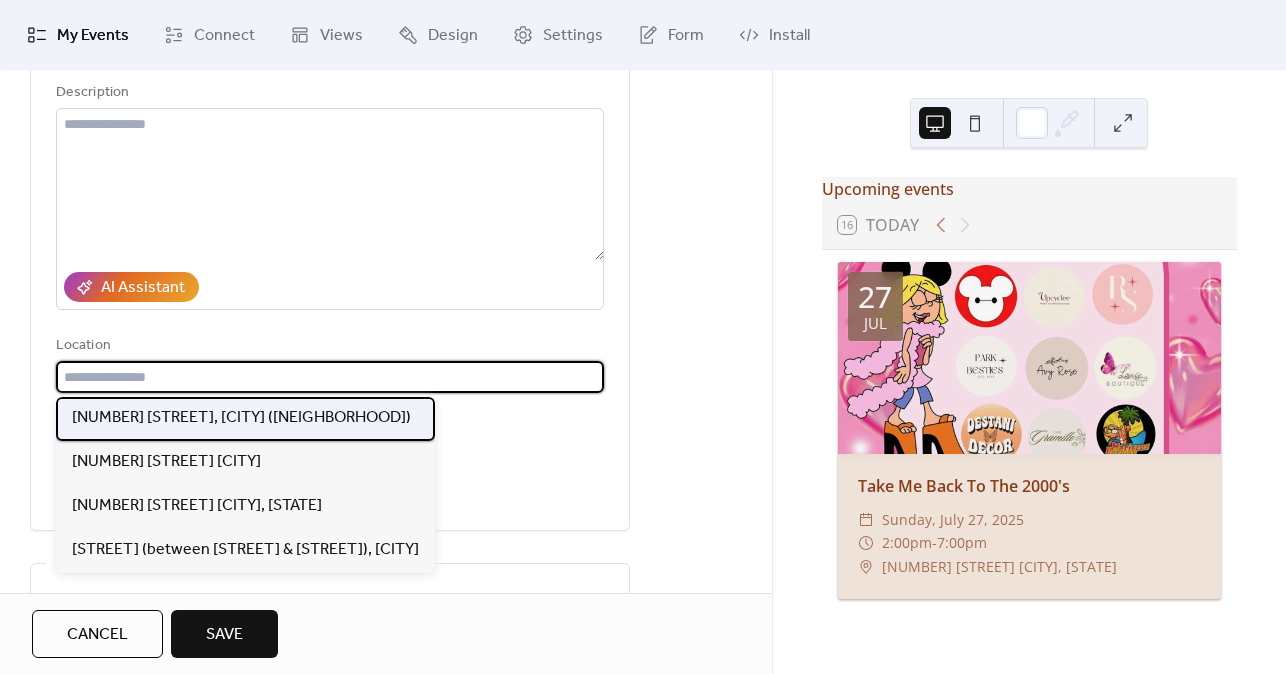 click on "[NUMBER] [STREET], [CITY] ([NEIGHBORHOOD])" at bounding box center [241, 418] 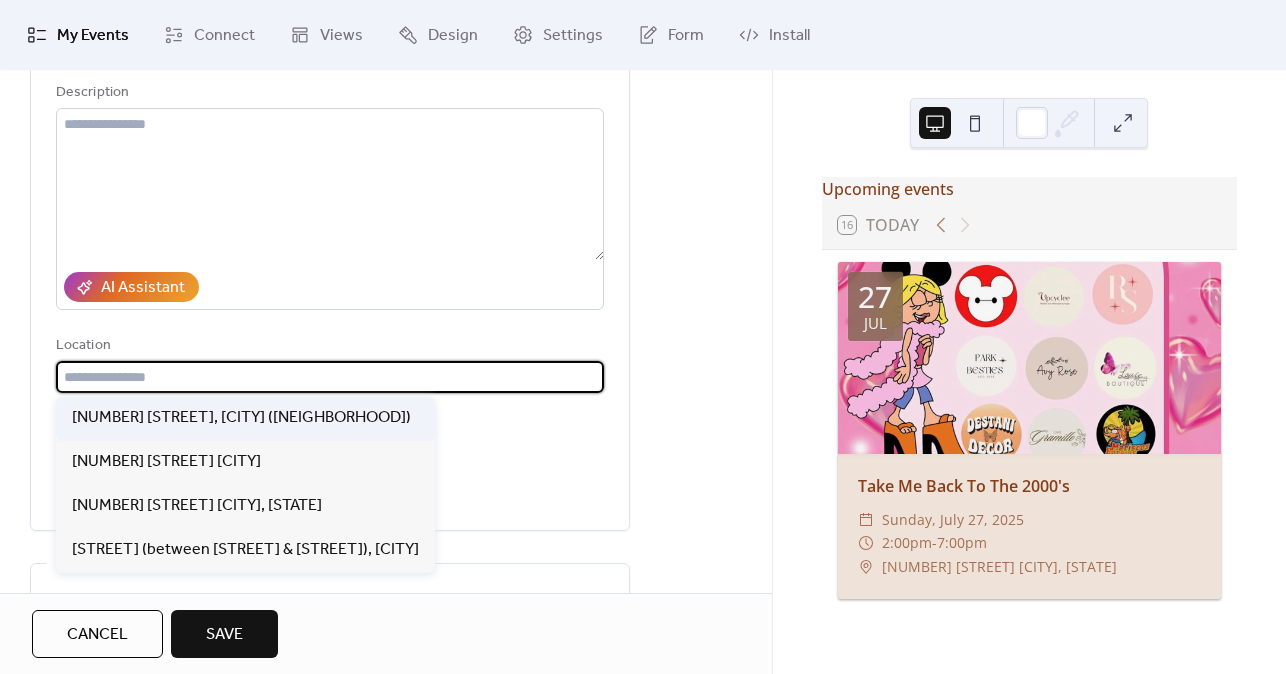 type on "**********" 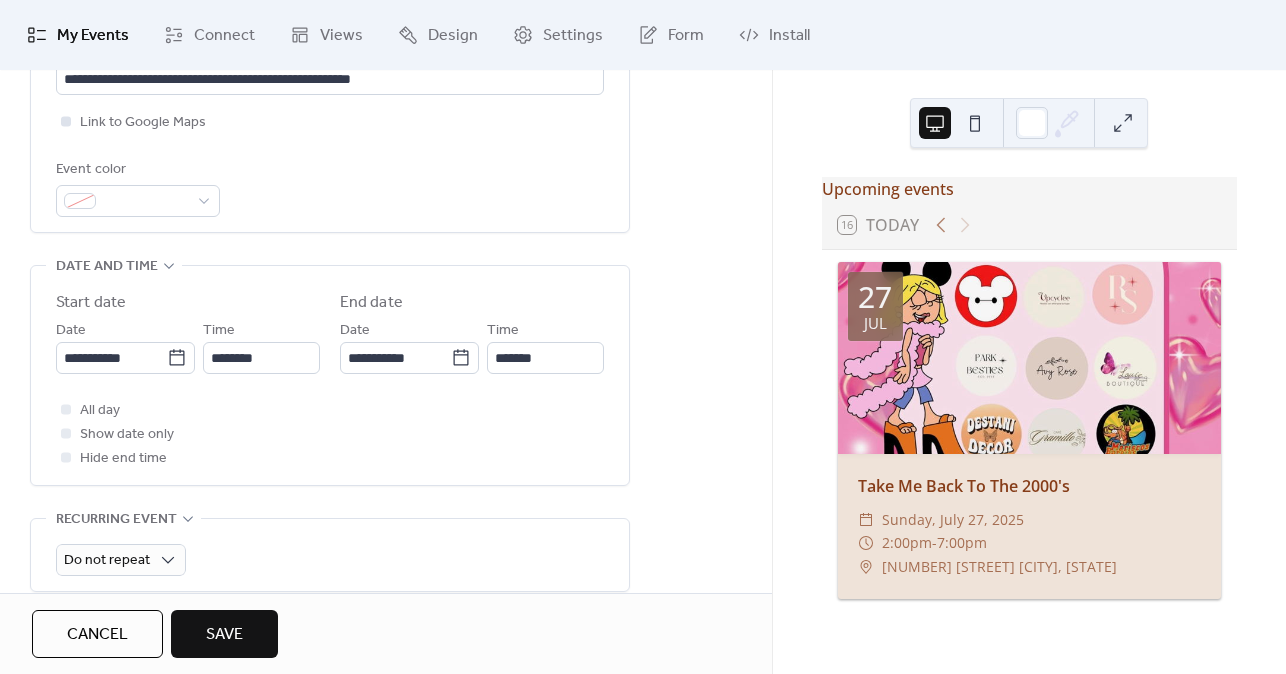 scroll, scrollTop: 500, scrollLeft: 0, axis: vertical 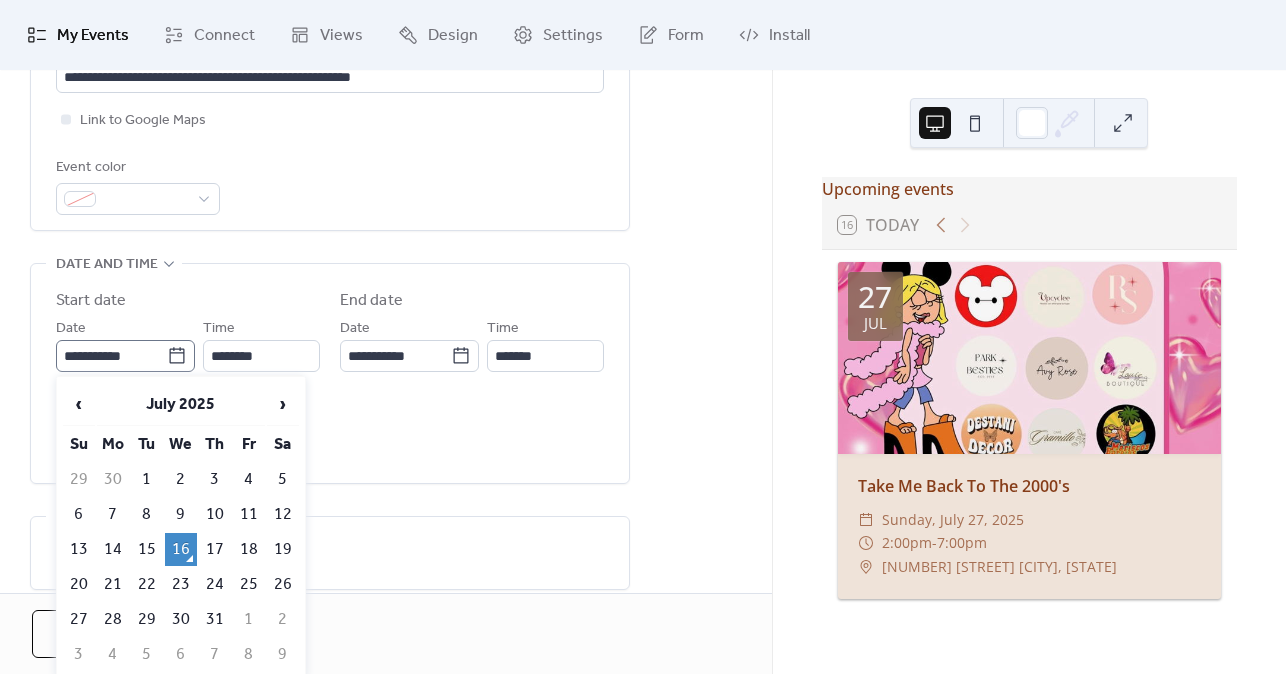 click 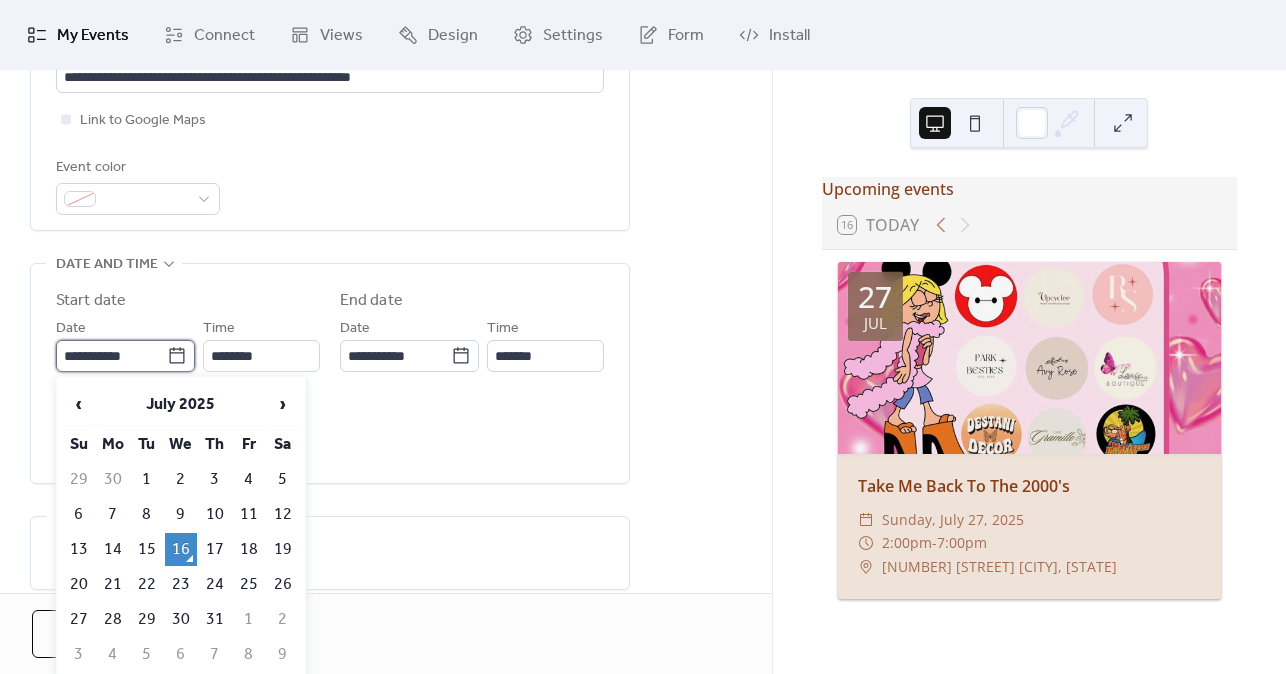 click on "**********" at bounding box center [111, 356] 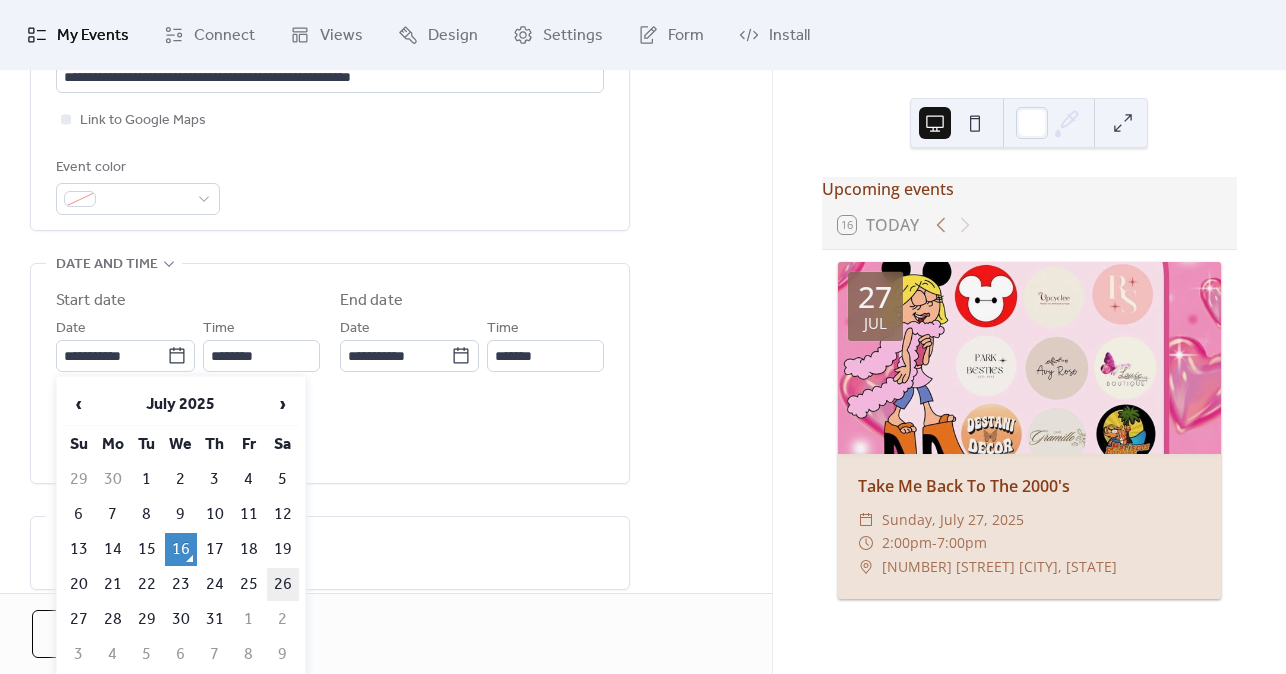 click on "26" at bounding box center [283, 584] 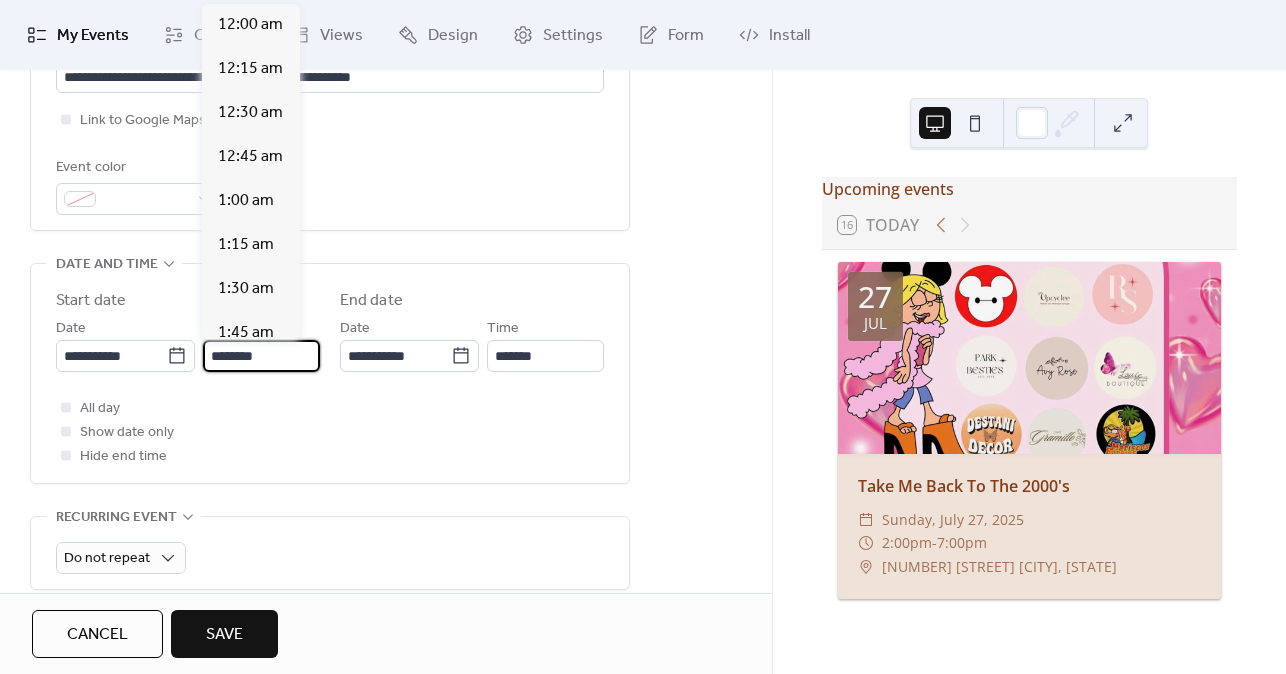 click on "********" at bounding box center (261, 356) 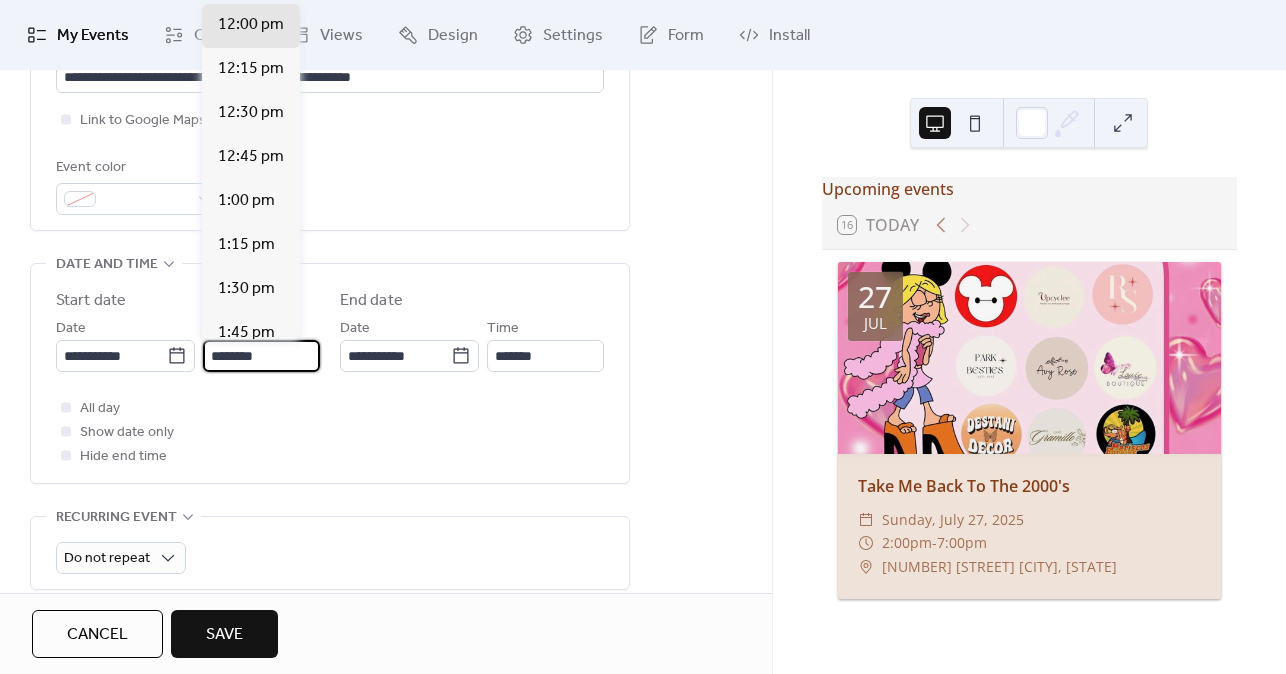 click on "All day Show date only Hide end time" at bounding box center [330, 432] 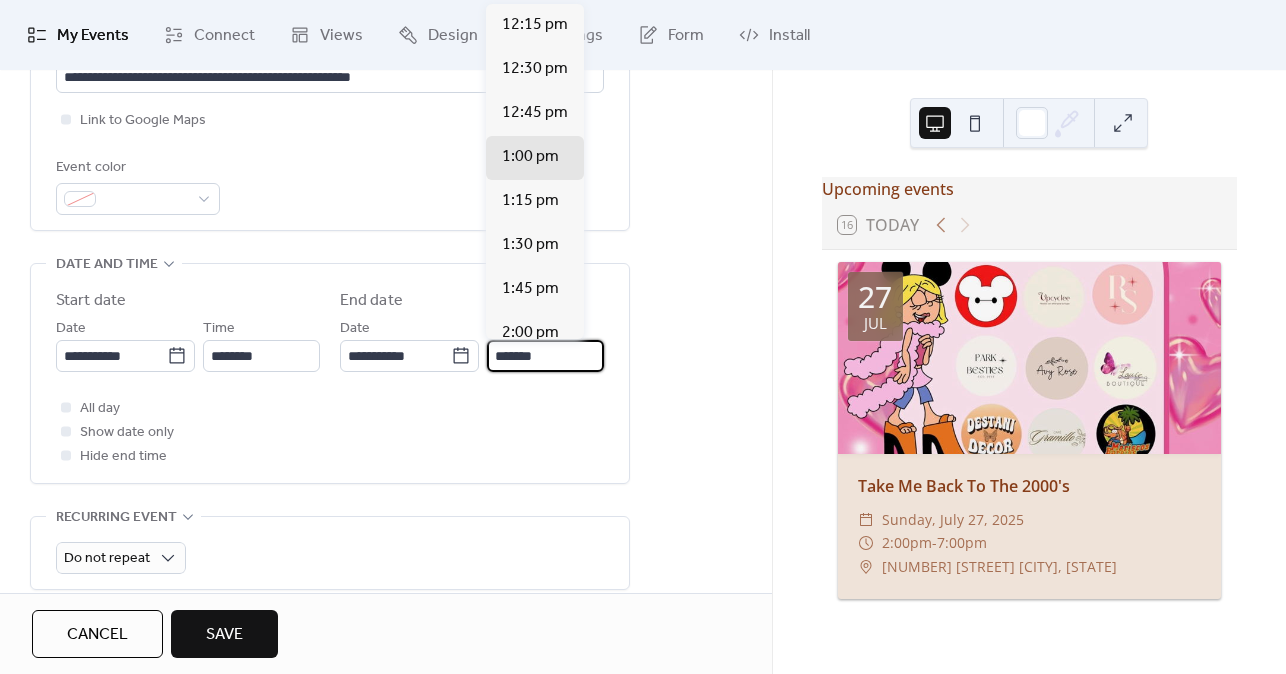 click on "*******" at bounding box center (545, 356) 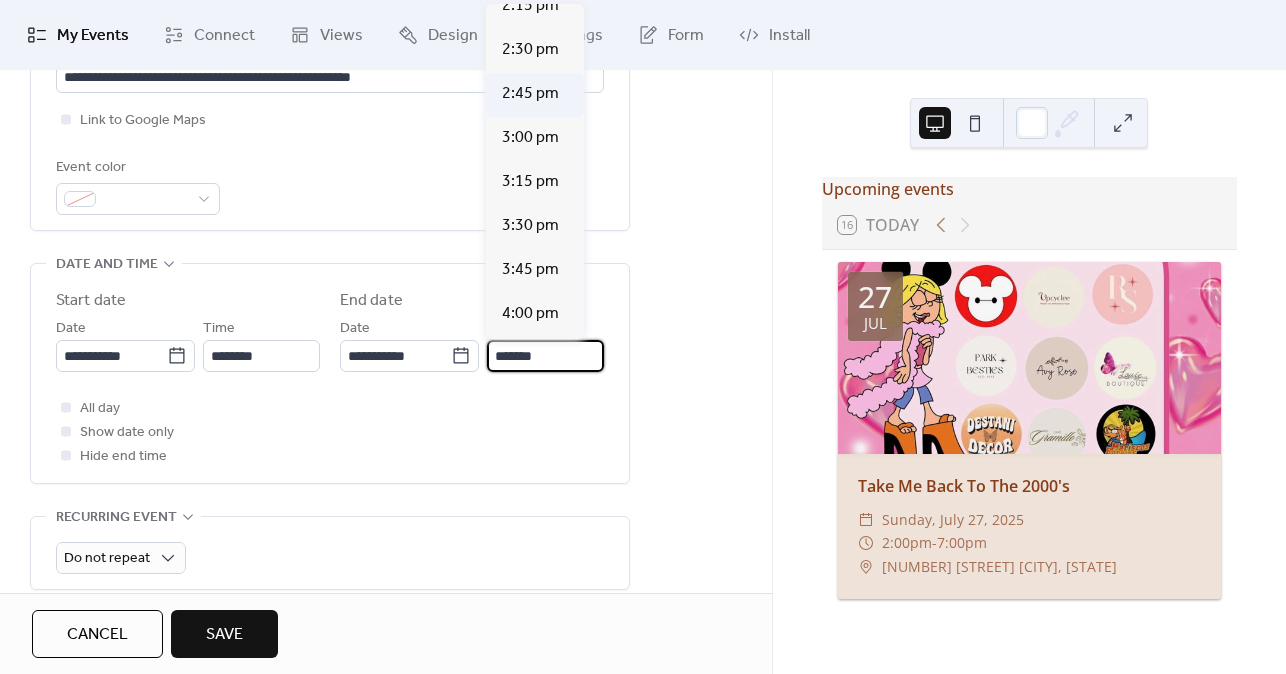 scroll, scrollTop: 400, scrollLeft: 0, axis: vertical 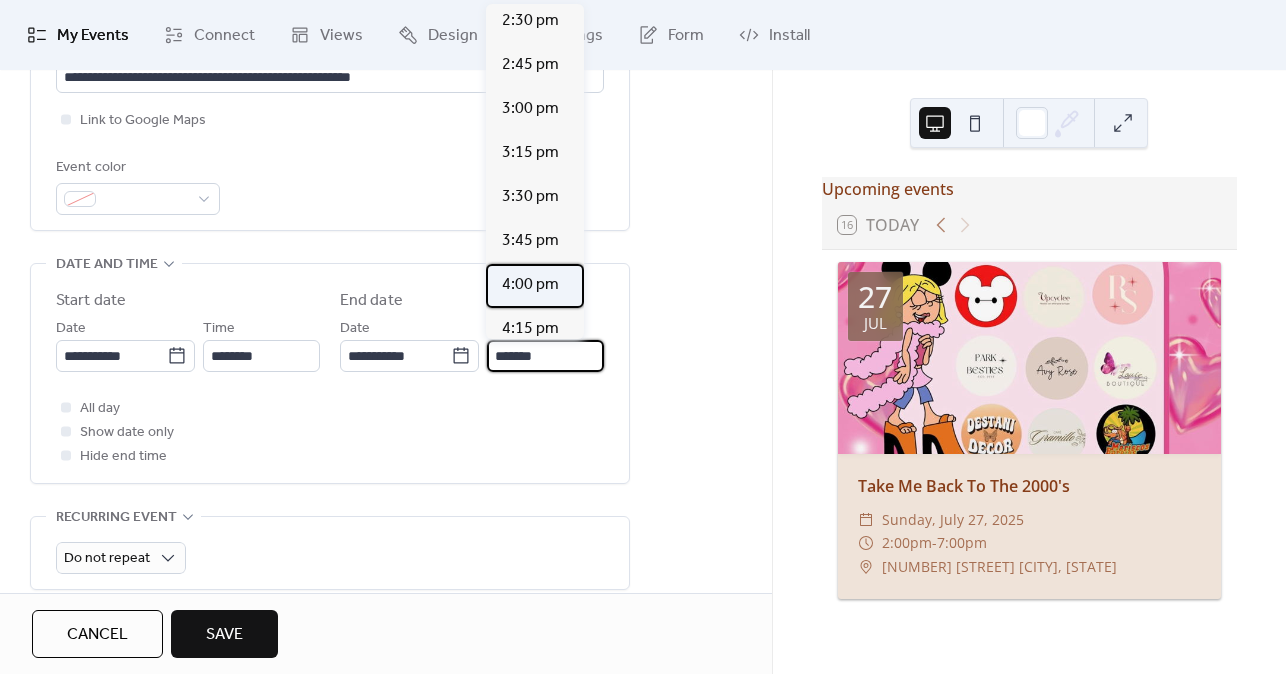click on "4:00 pm" at bounding box center (530, 285) 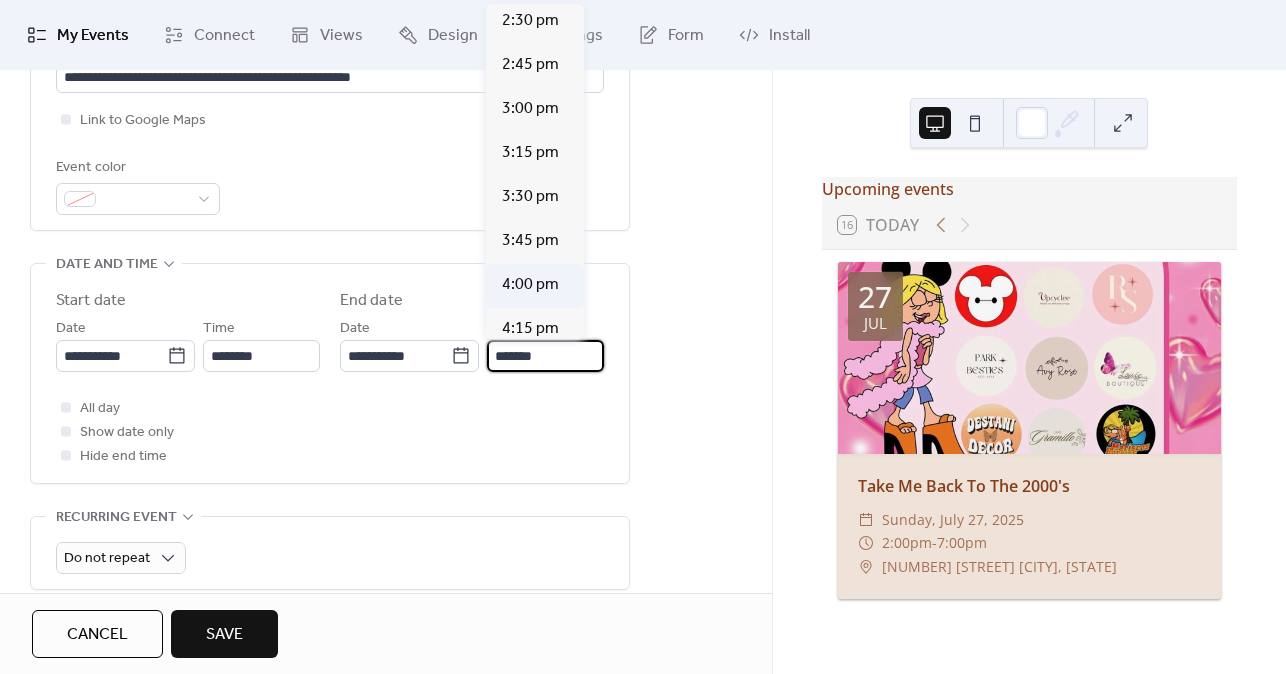 type on "*******" 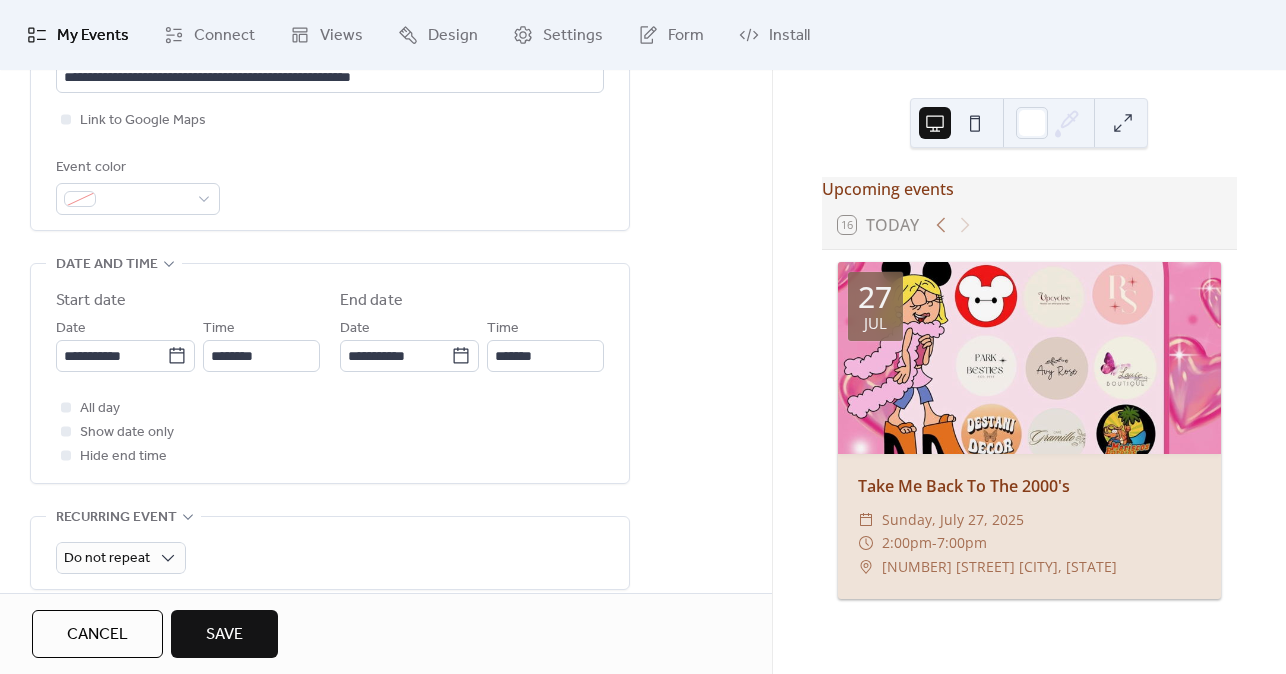click on "All day Show date only Hide end time" at bounding box center [330, 432] 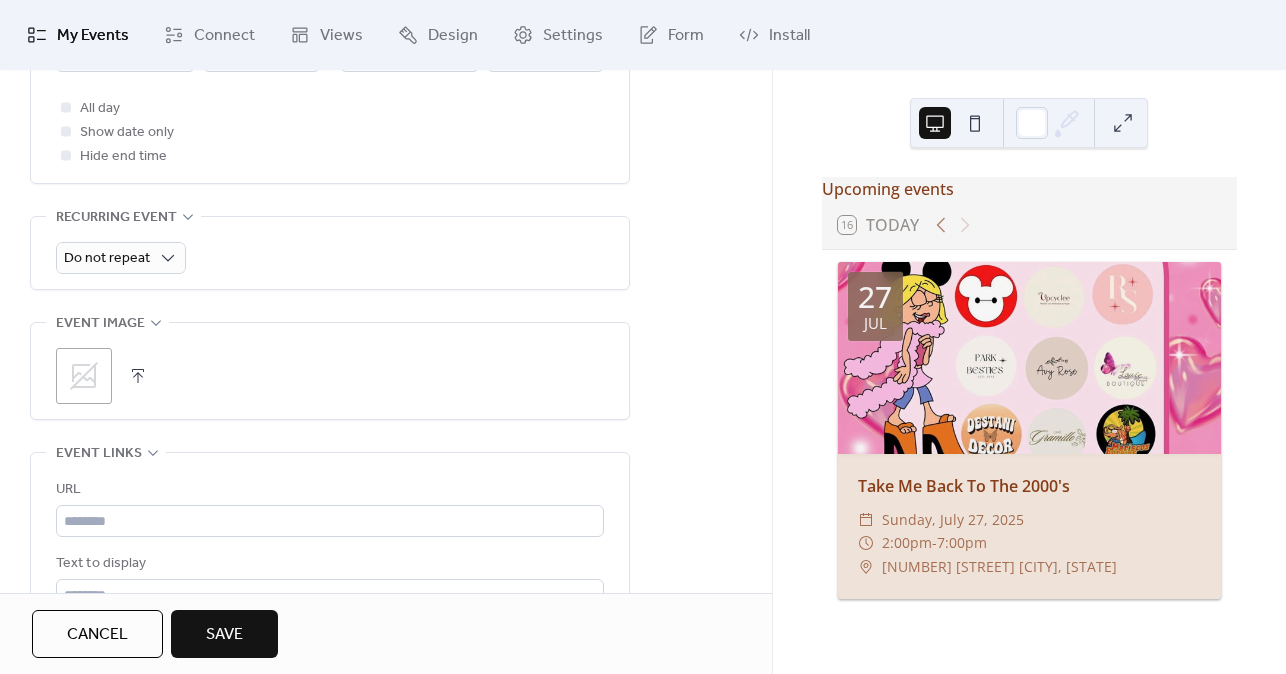 scroll, scrollTop: 900, scrollLeft: 0, axis: vertical 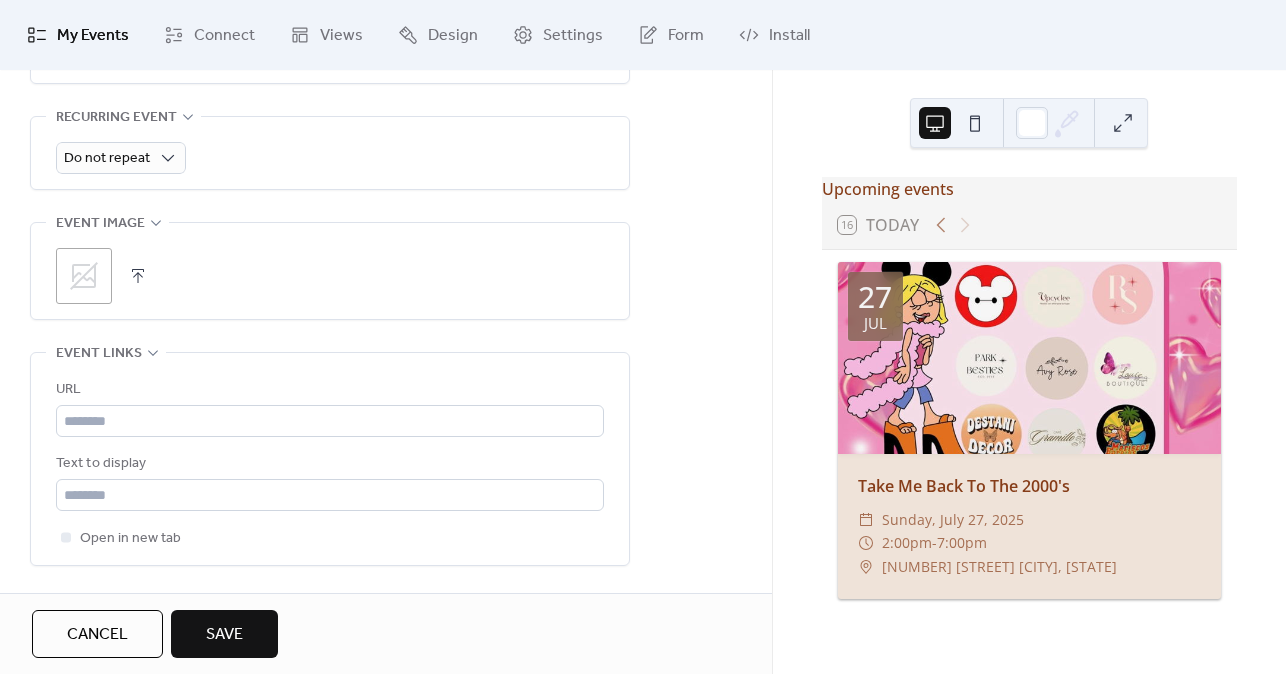 click on ";" at bounding box center (84, 276) 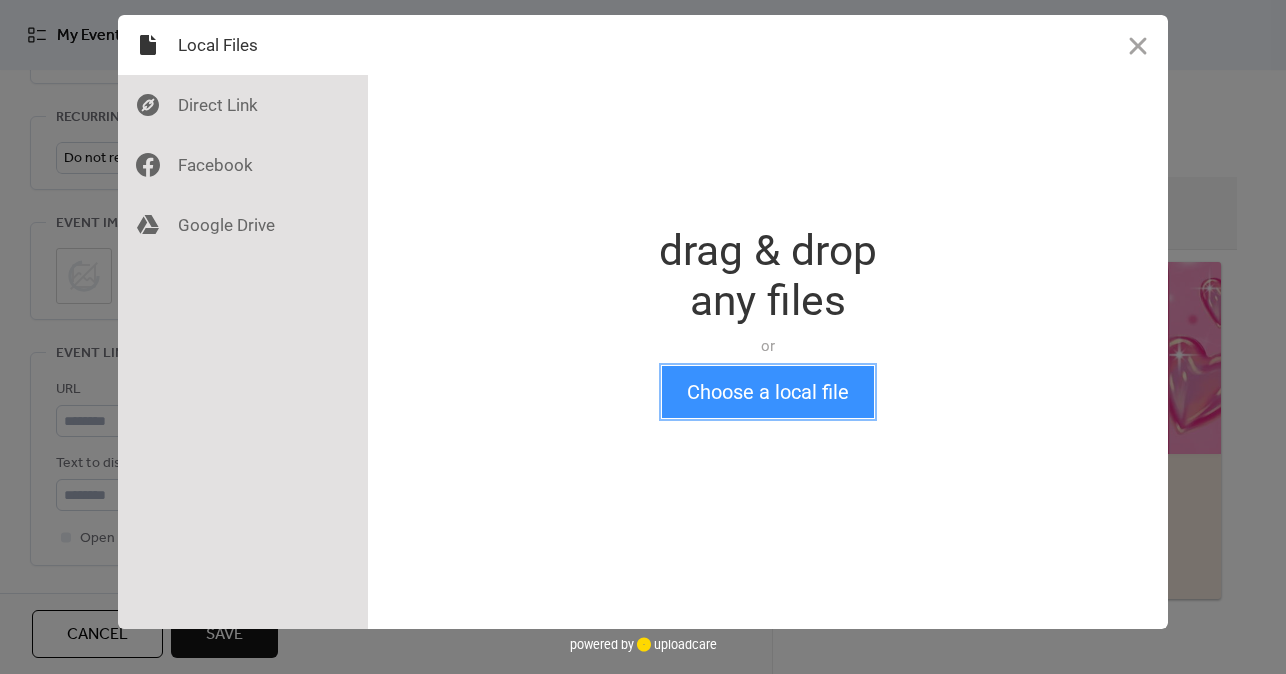 click on "Choose a local file" at bounding box center (768, 392) 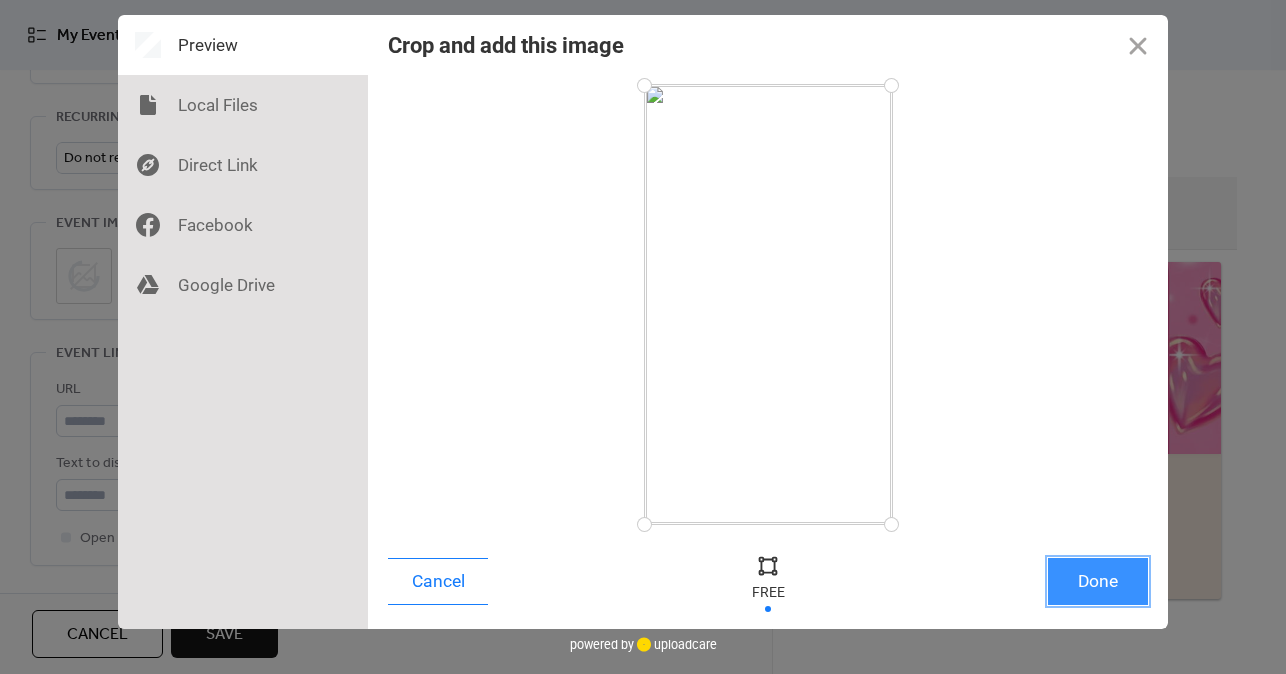 click on "Done" at bounding box center (1098, 581) 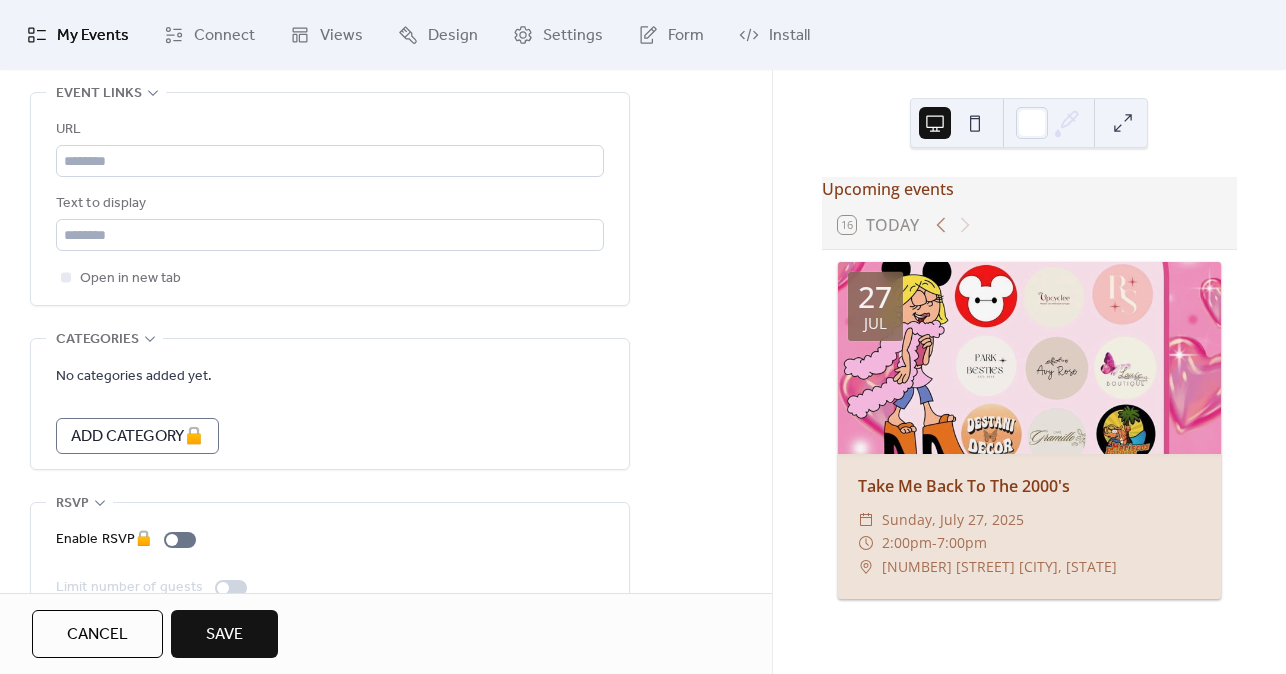 scroll, scrollTop: 1203, scrollLeft: 0, axis: vertical 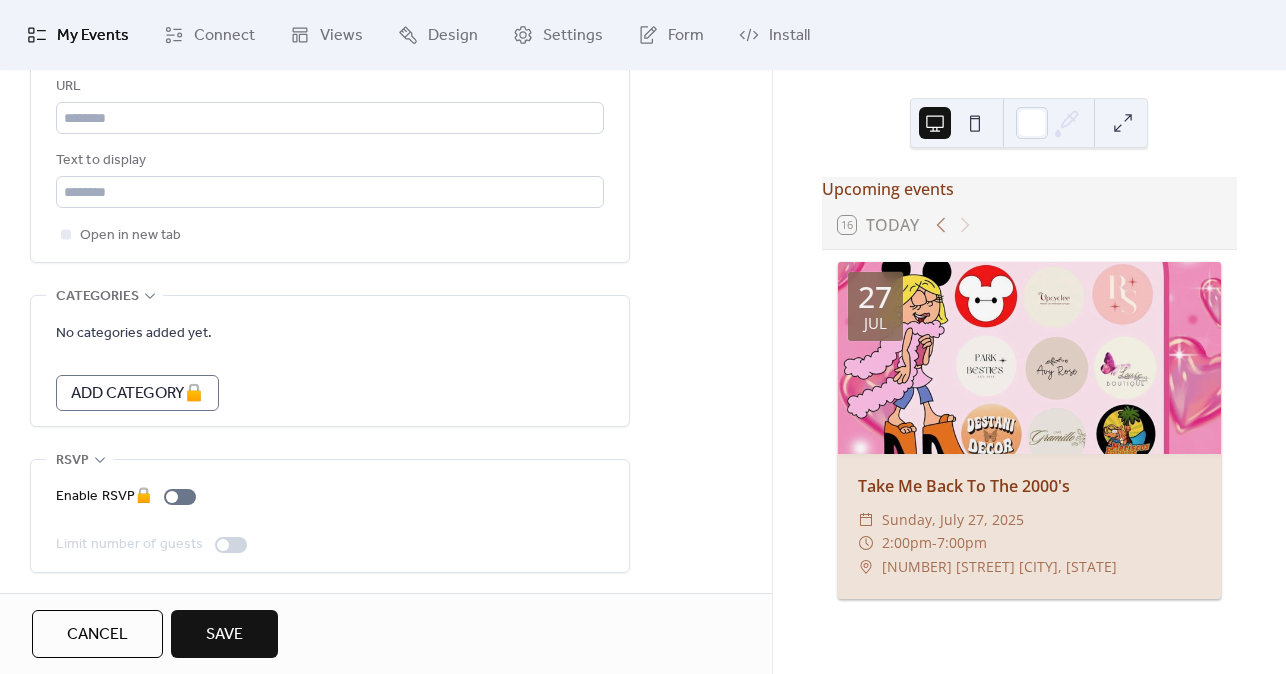 click on "Save" at bounding box center (224, 635) 